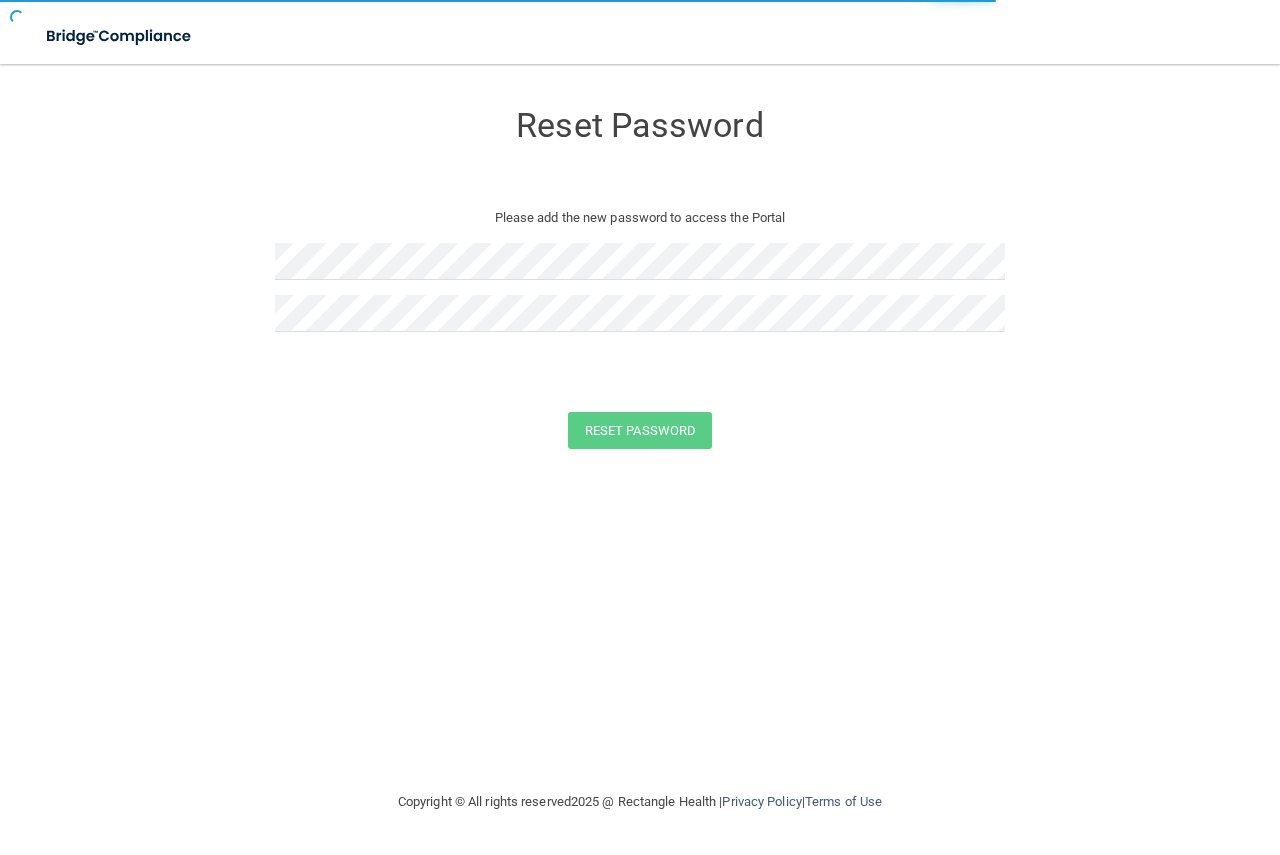 scroll, scrollTop: 0, scrollLeft: 0, axis: both 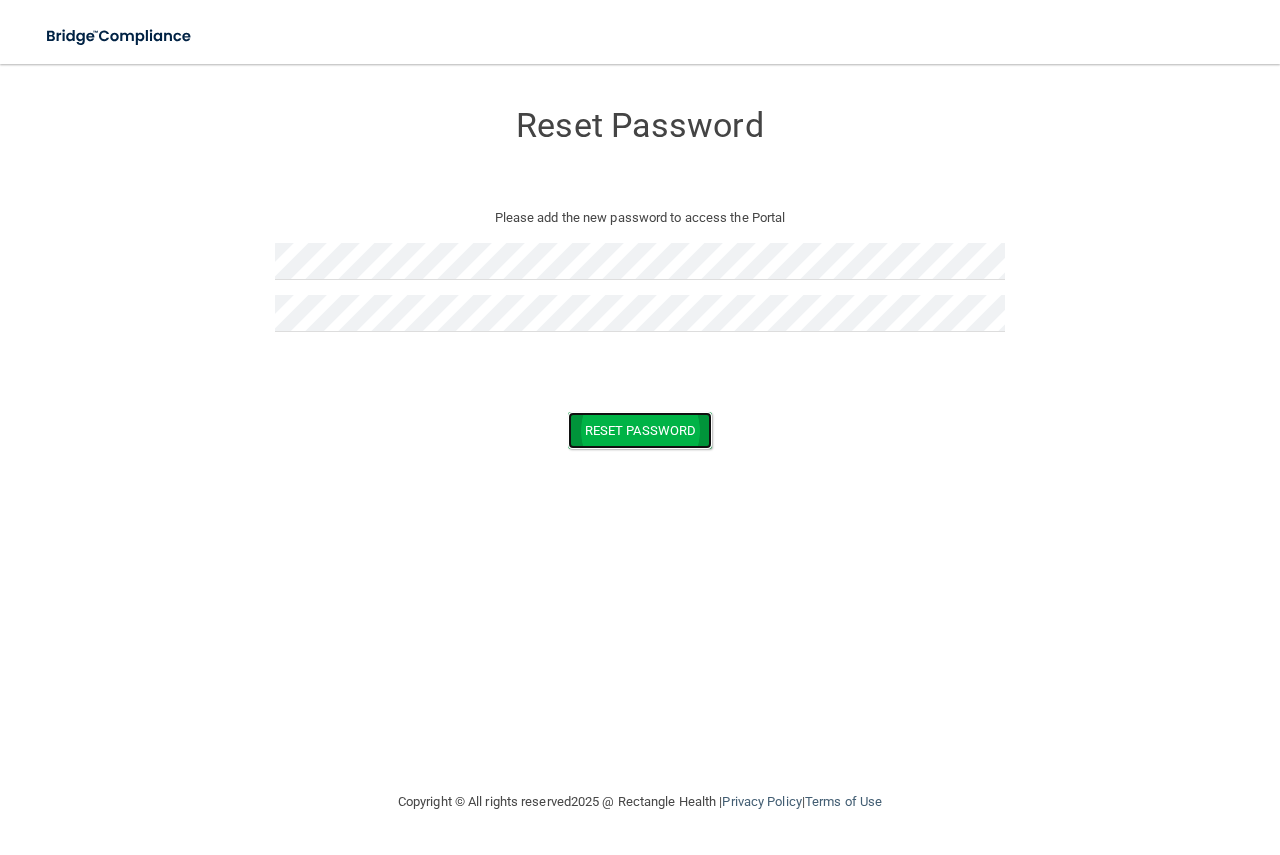 click on "Reset Password" at bounding box center (640, 430) 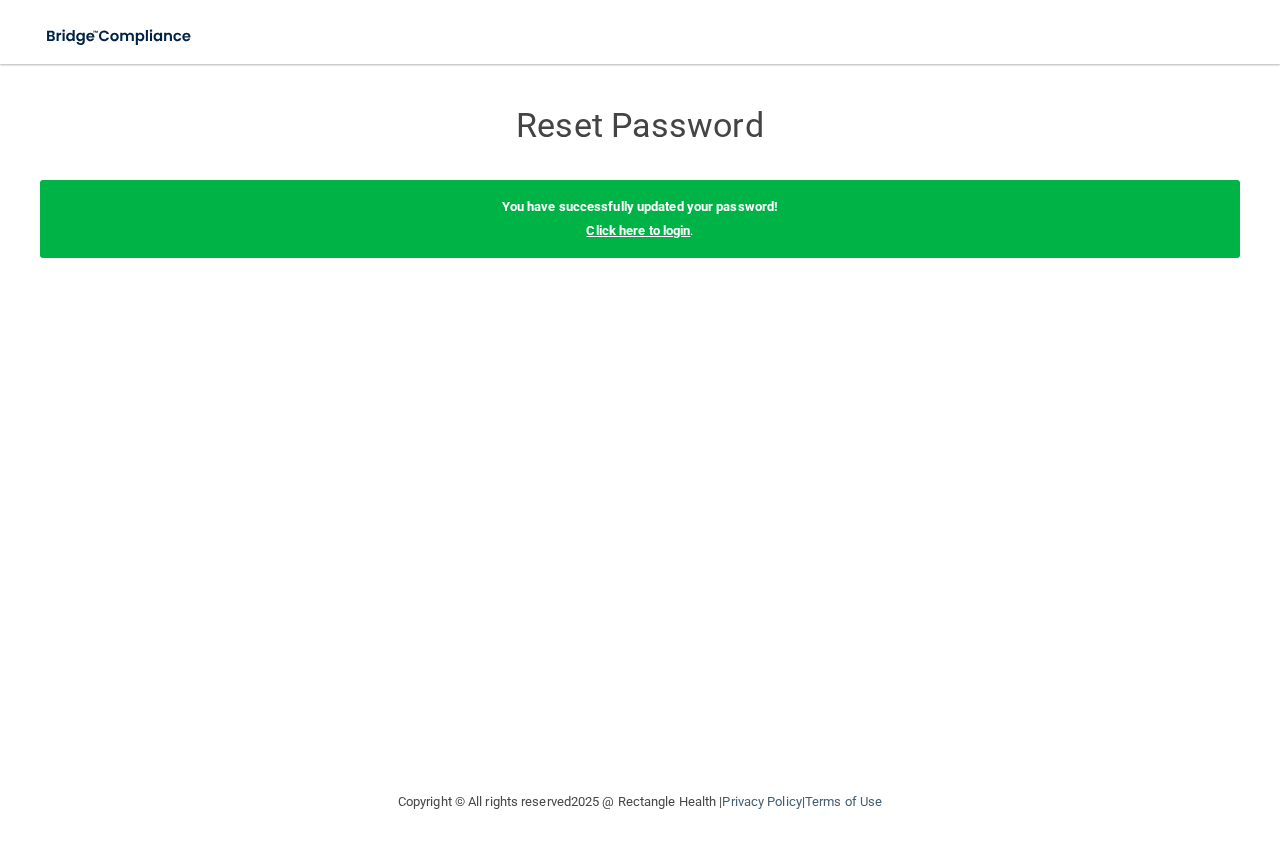 click on "Click here to login" at bounding box center [638, 230] 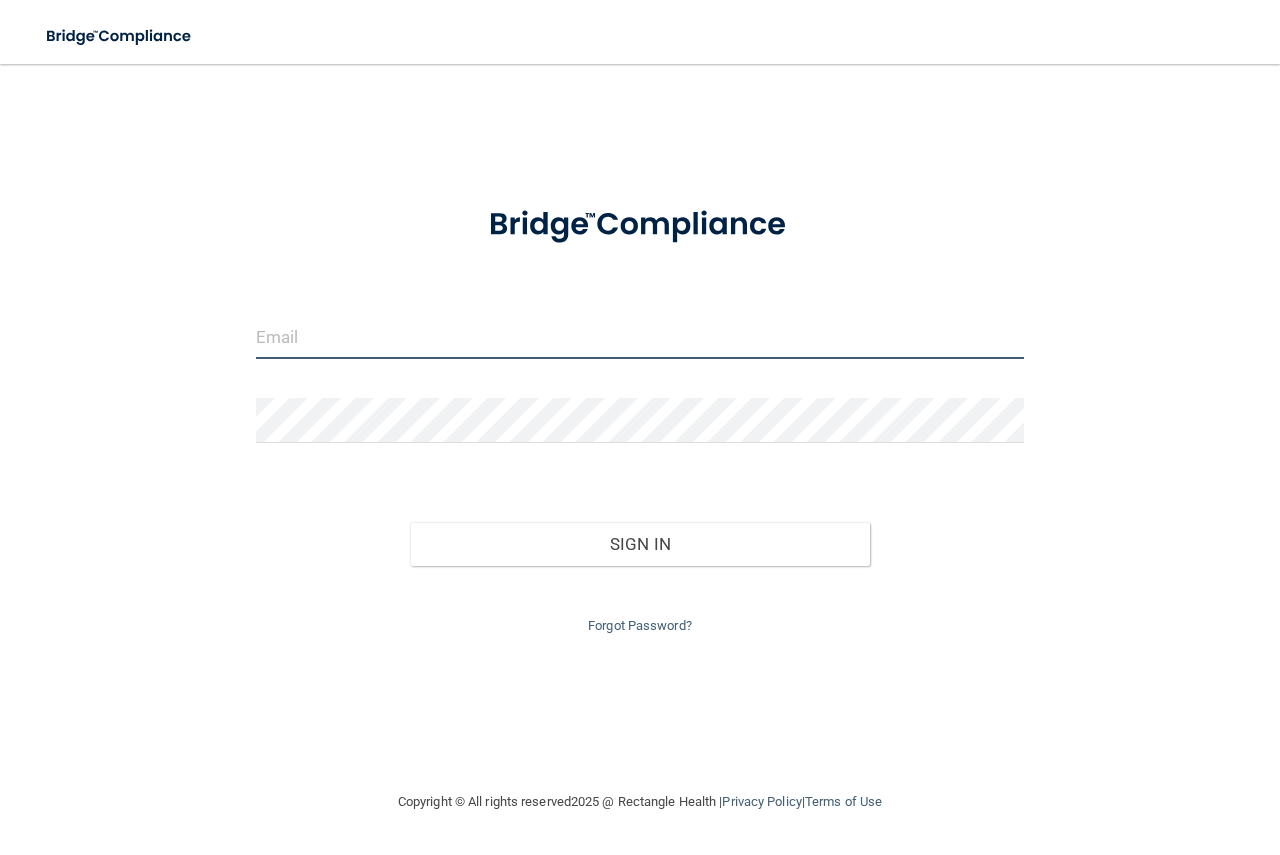 click at bounding box center (640, 336) 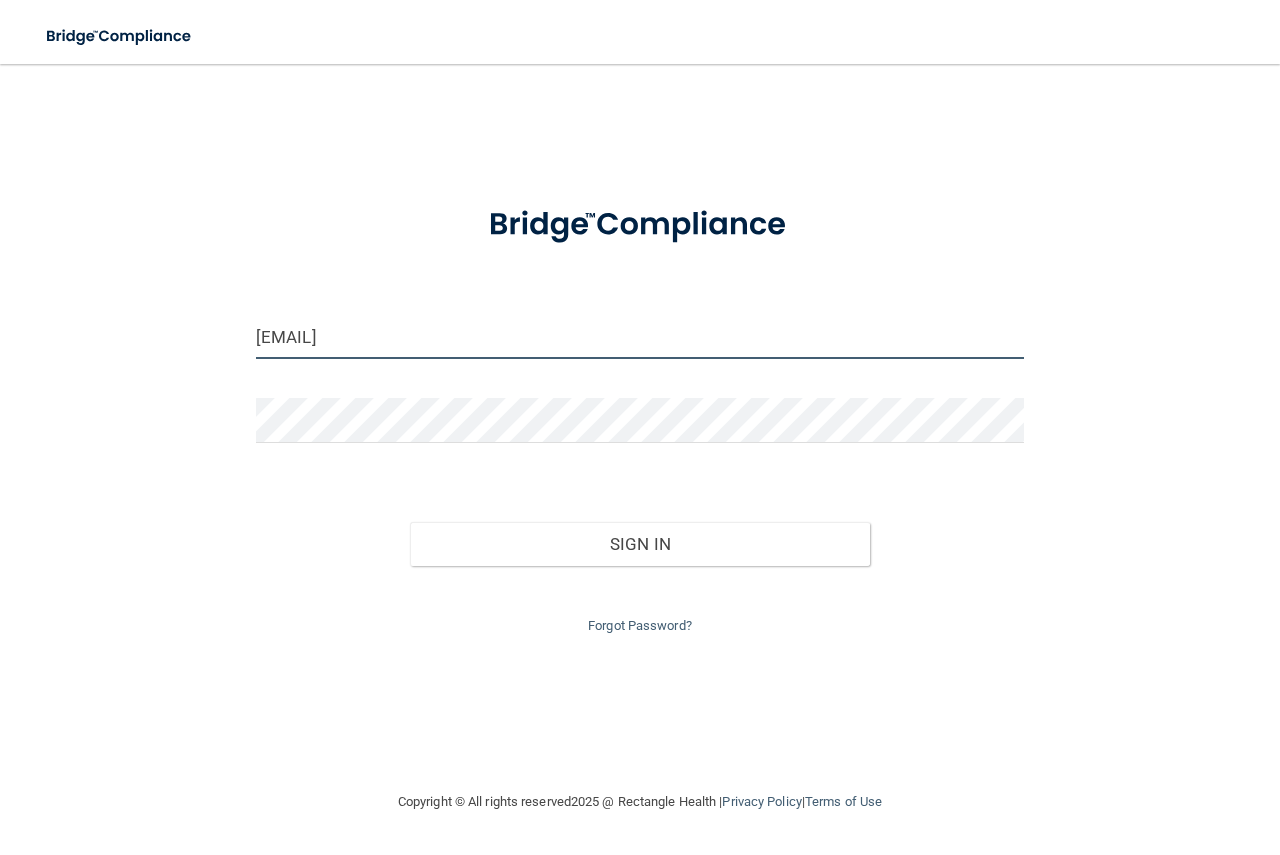 type on "[EMAIL]" 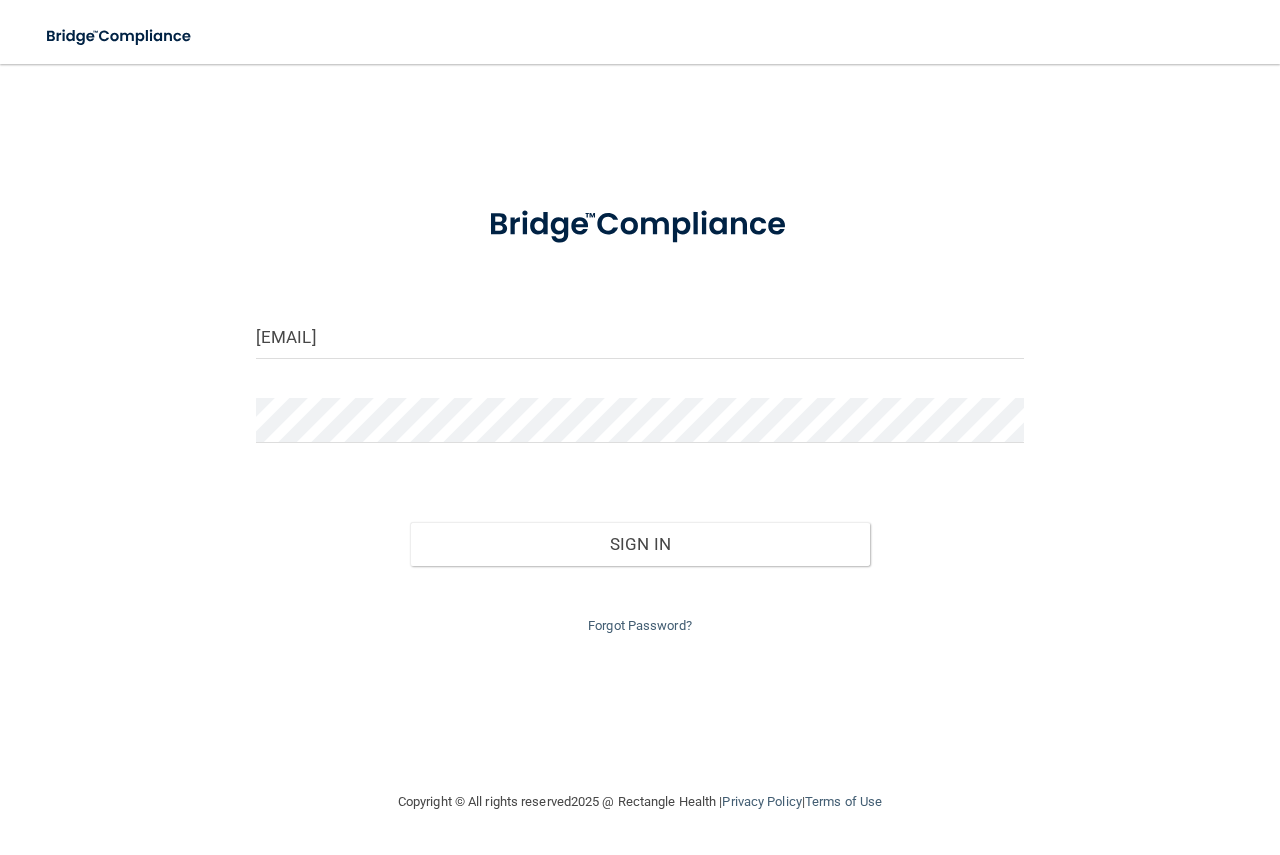 click on "[EMAIL]                                    Invalid email/password.     You don't have permission to access that page.       Sign In            Forgot Password?" at bounding box center [640, 427] 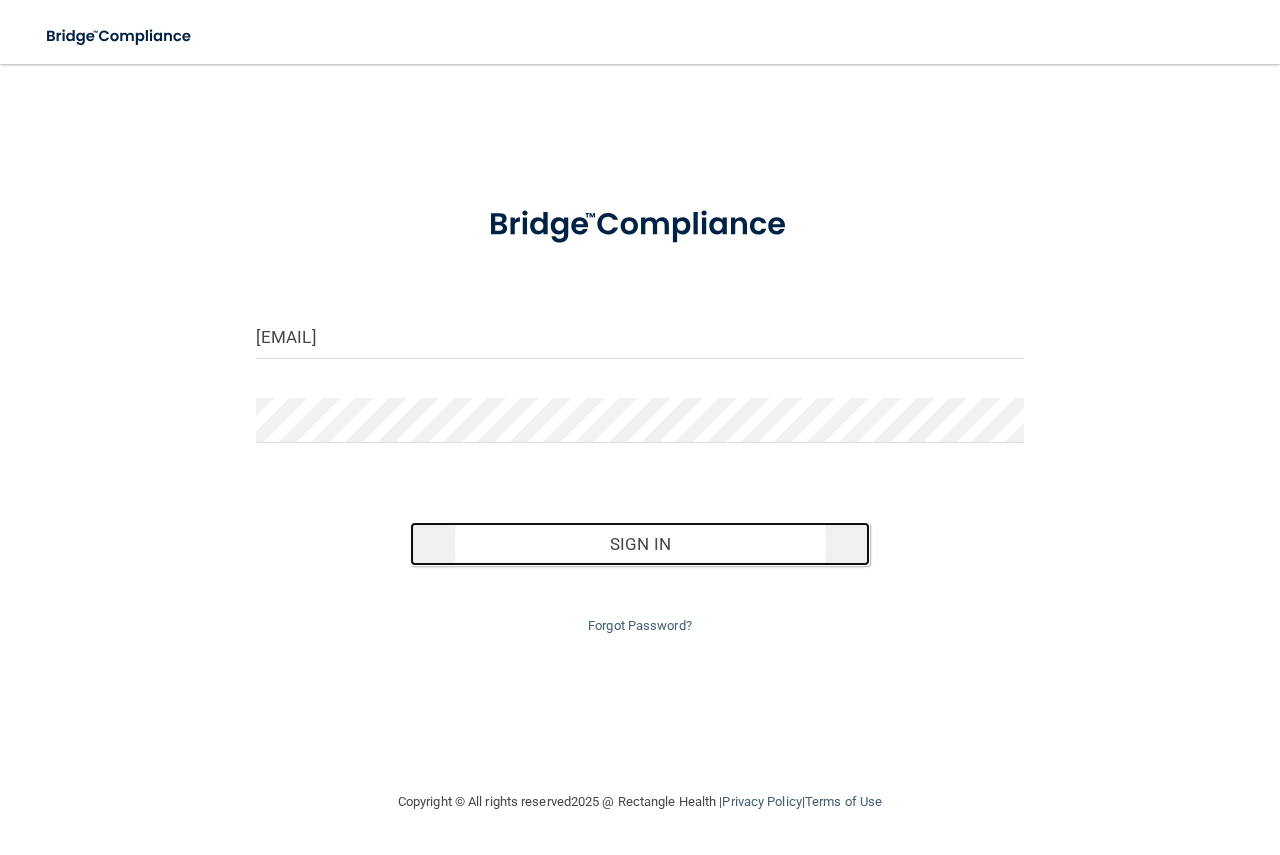 click on "Sign In" at bounding box center (640, 544) 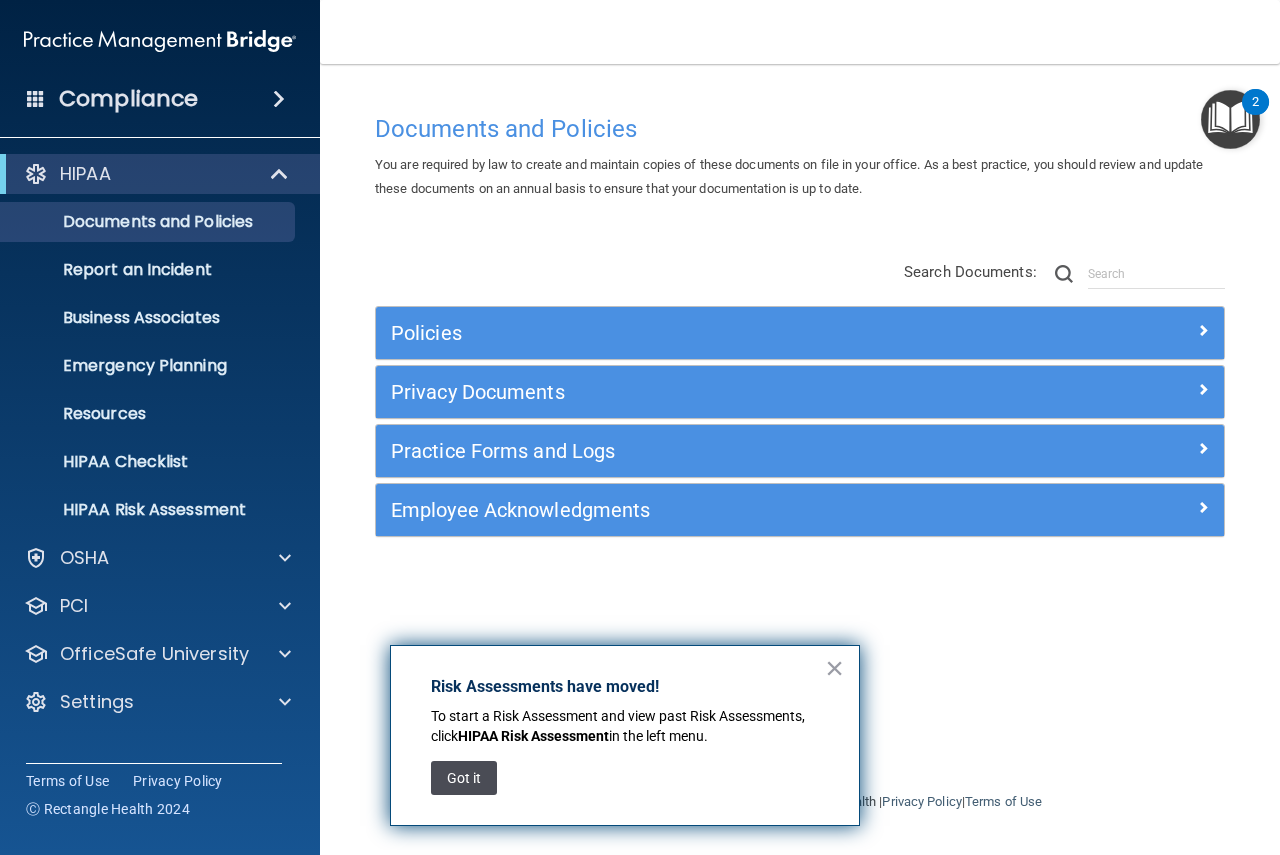 click on "Got it" at bounding box center (464, 778) 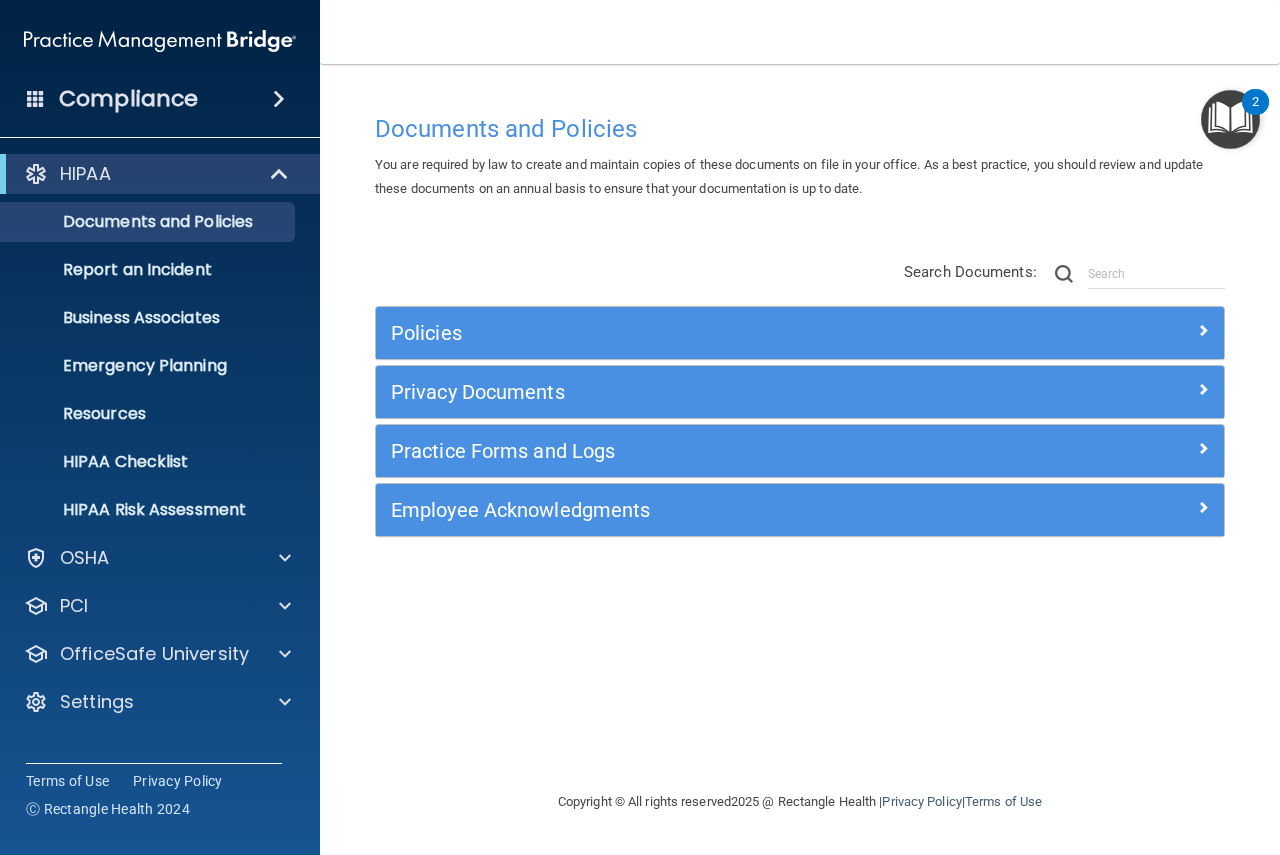 click at bounding box center [1230, 119] 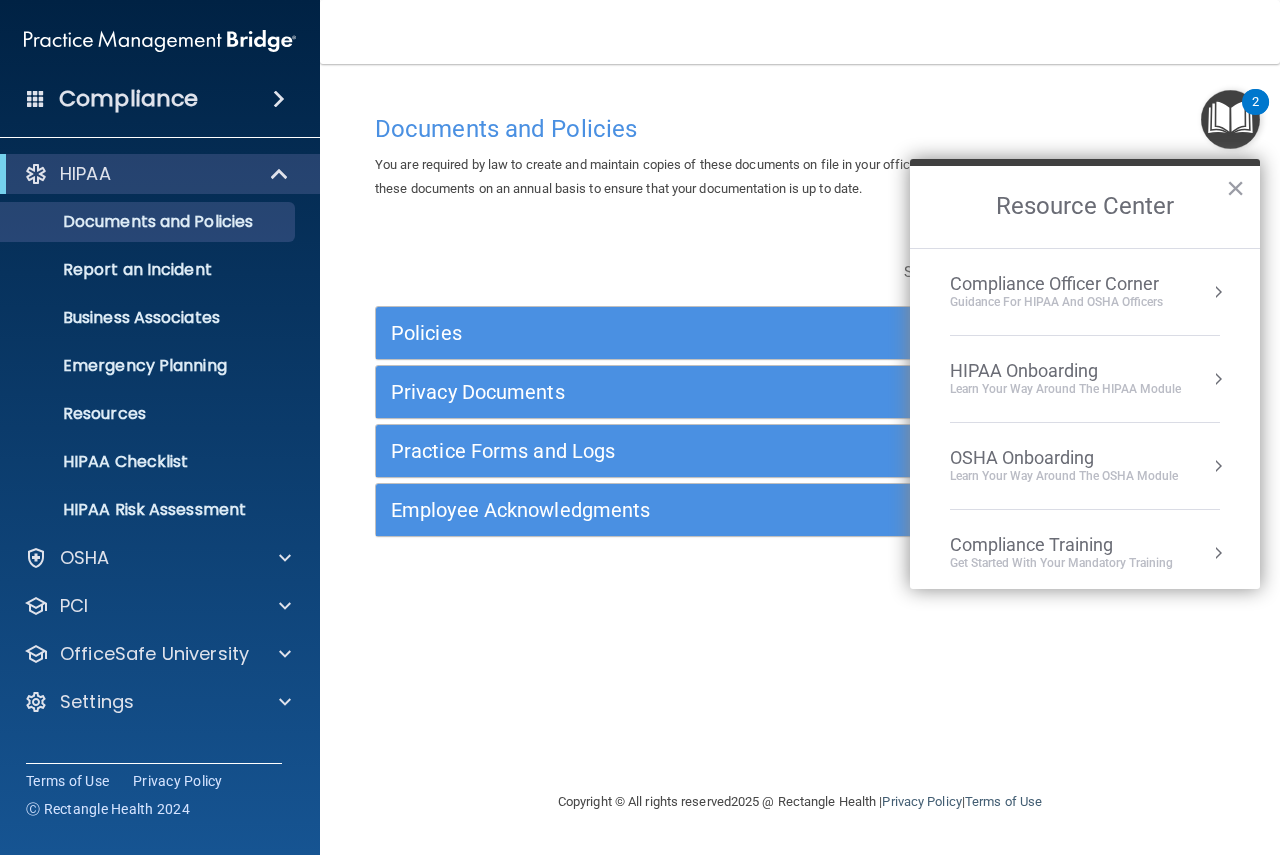 click at bounding box center (1218, 292) 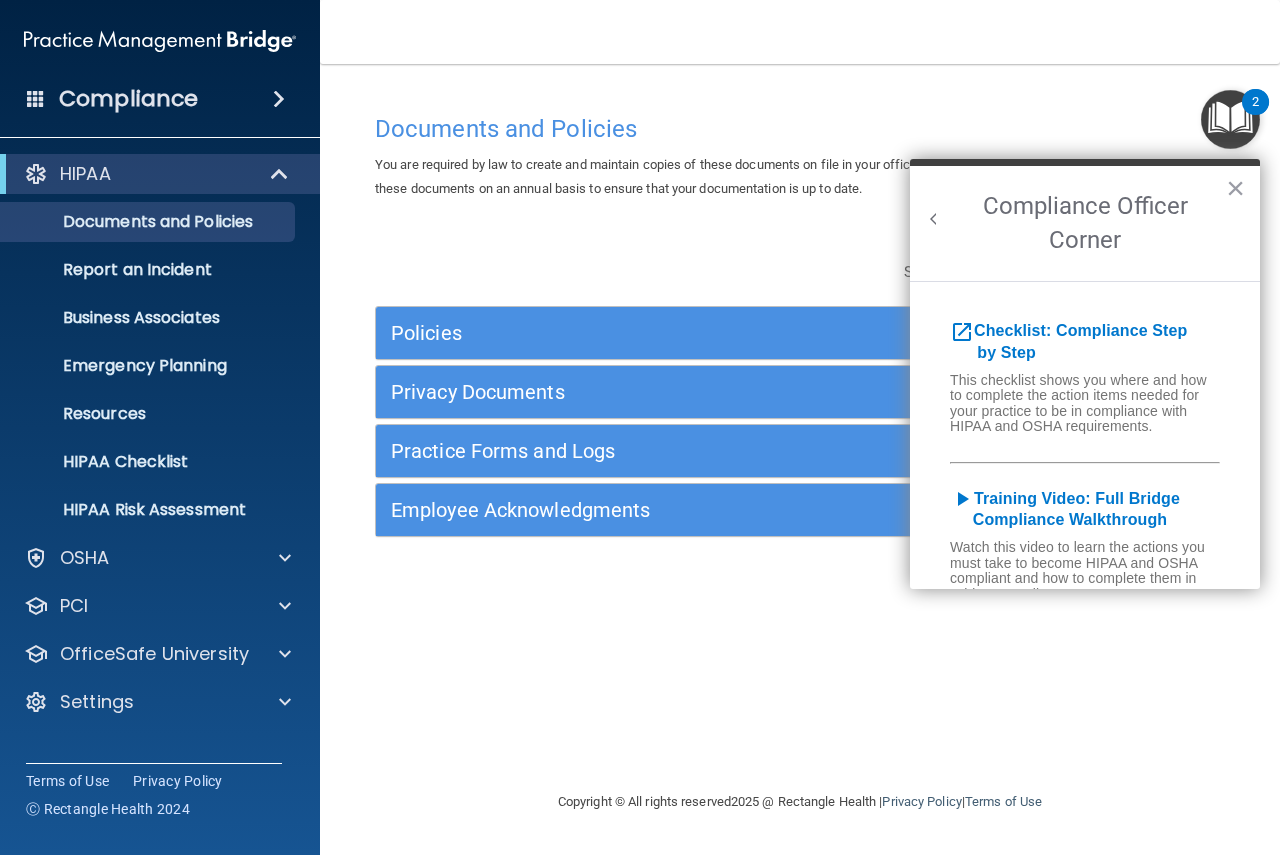 scroll, scrollTop: 0, scrollLeft: 0, axis: both 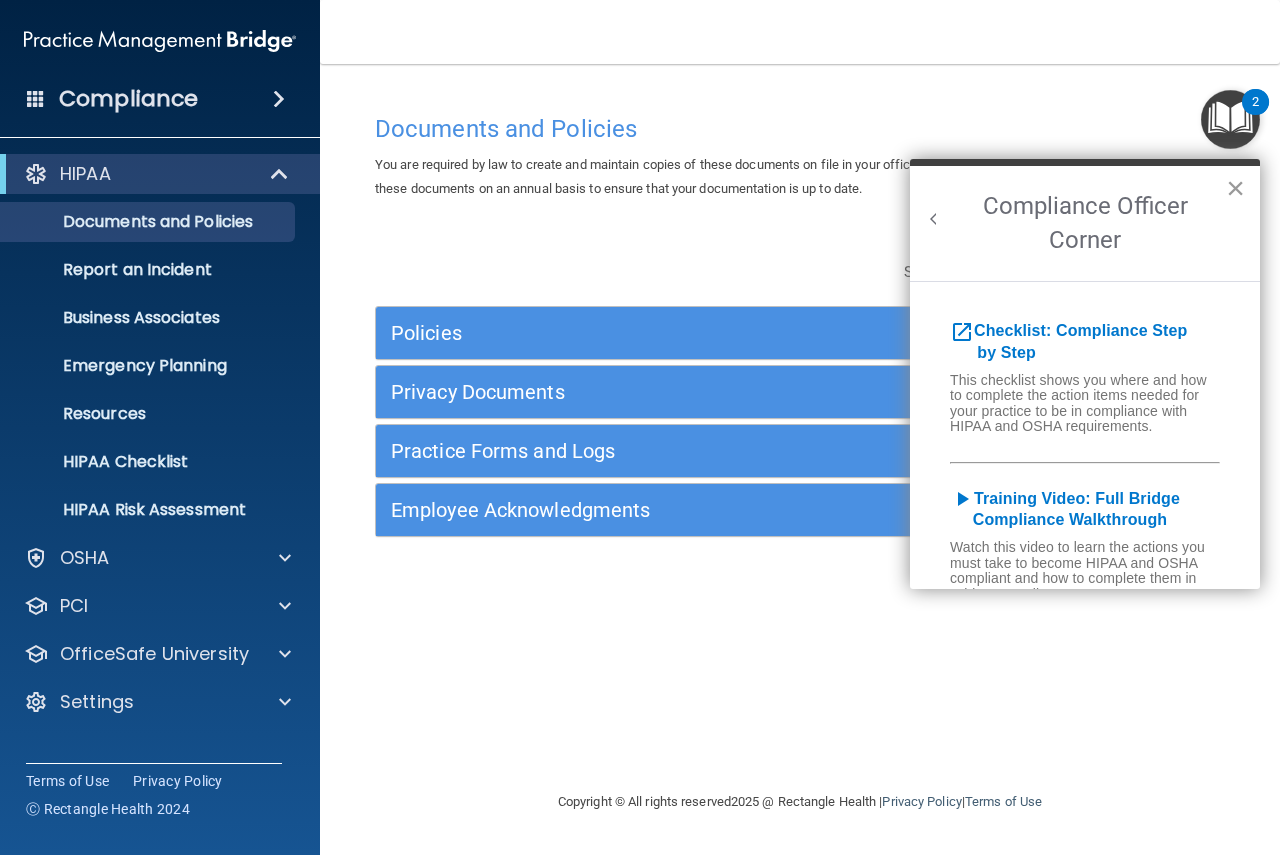 click on "×" at bounding box center [1235, 188] 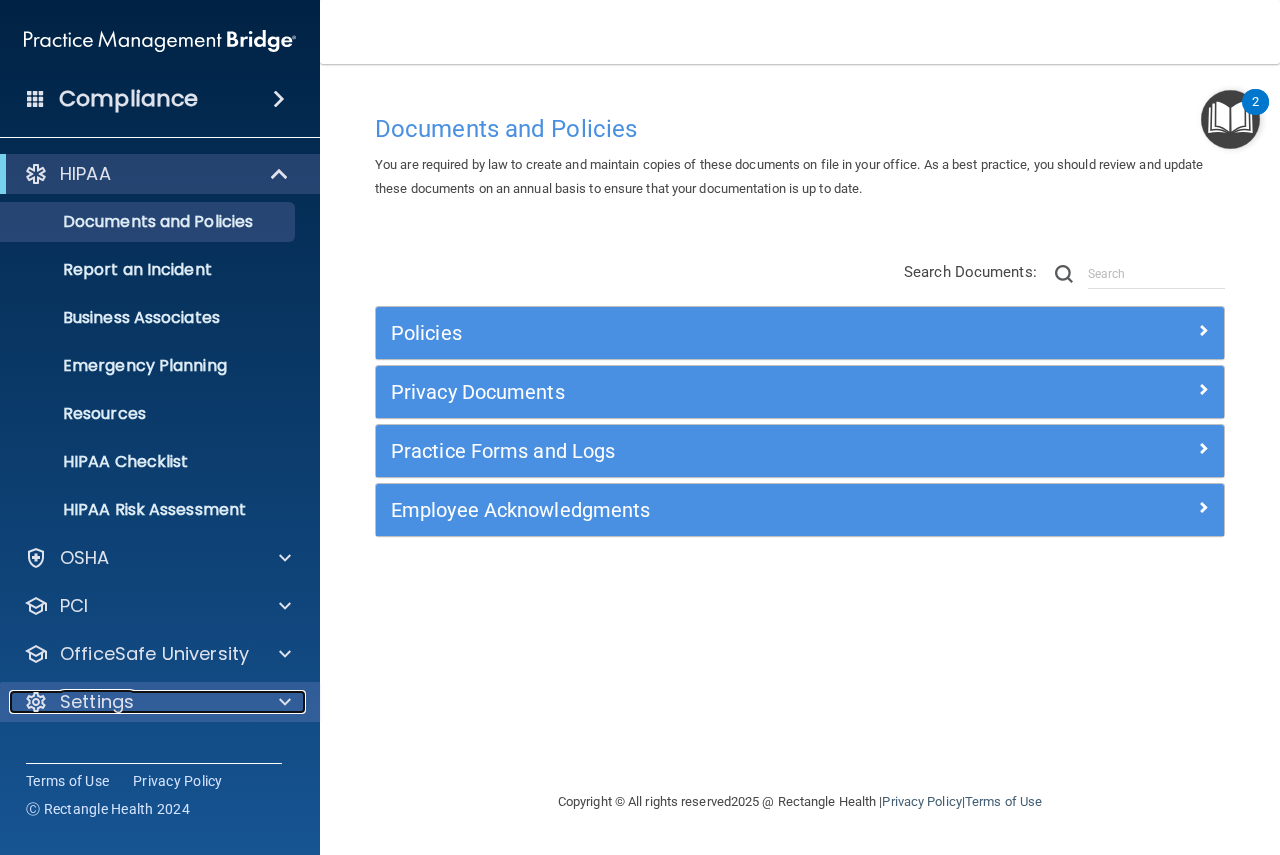 click at bounding box center (285, 702) 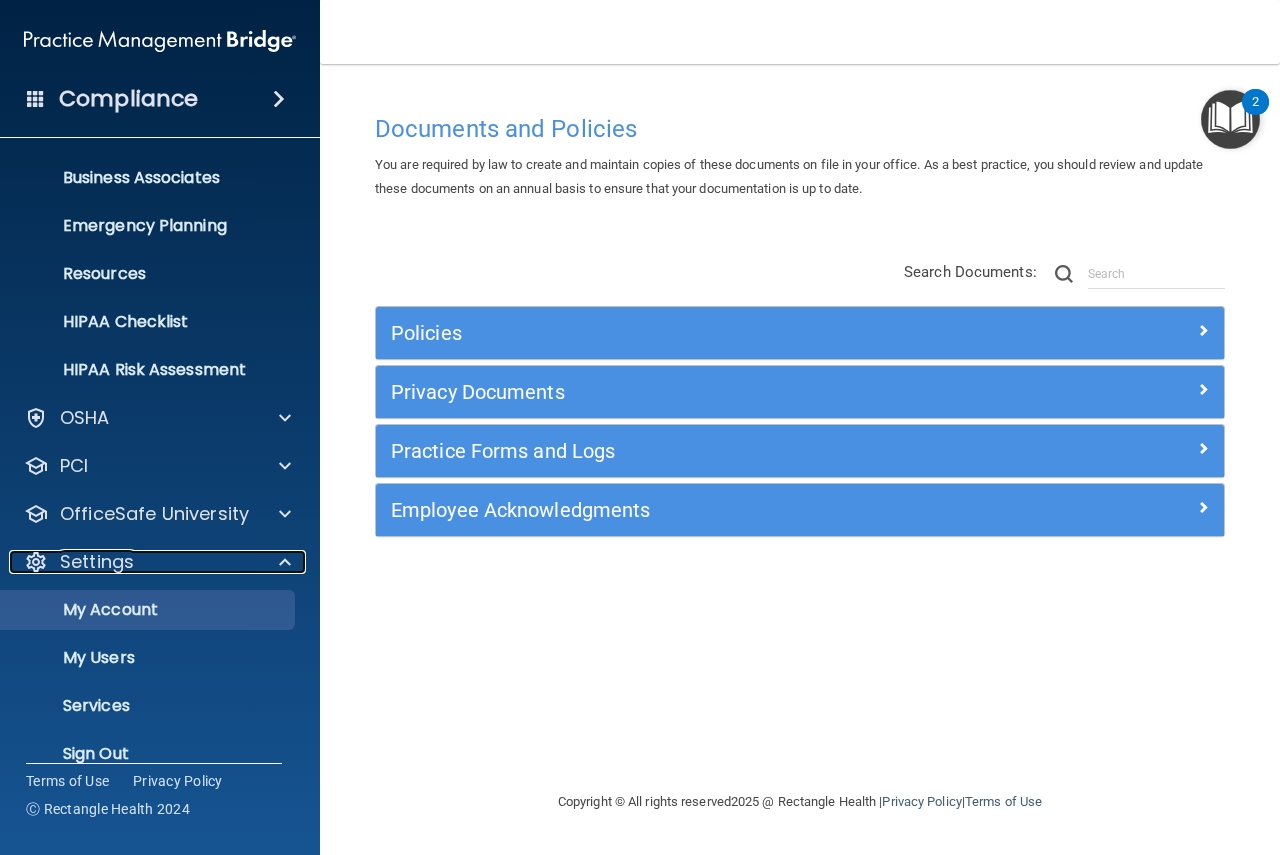 scroll, scrollTop: 167, scrollLeft: 0, axis: vertical 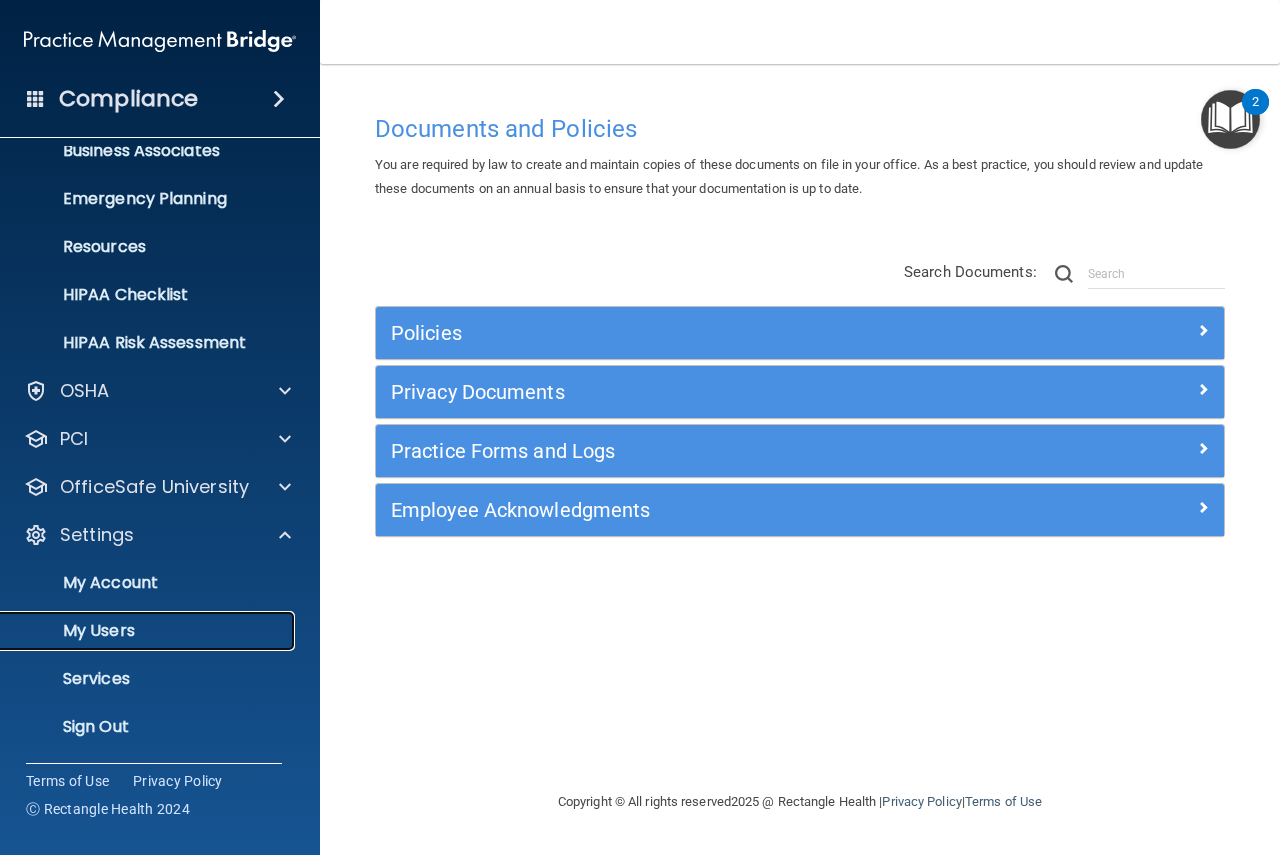 click on "My Users" at bounding box center (149, 631) 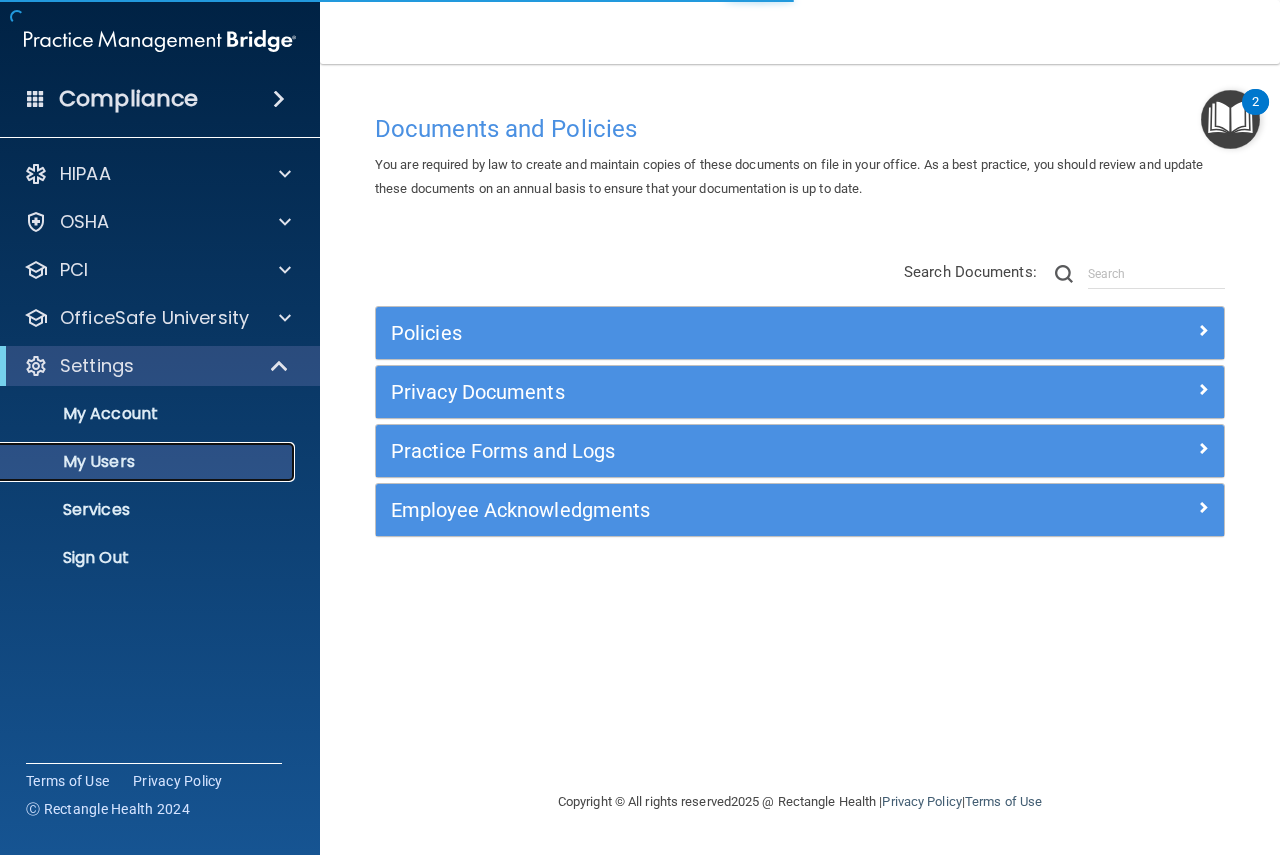 click on "My Users" at bounding box center [149, 462] 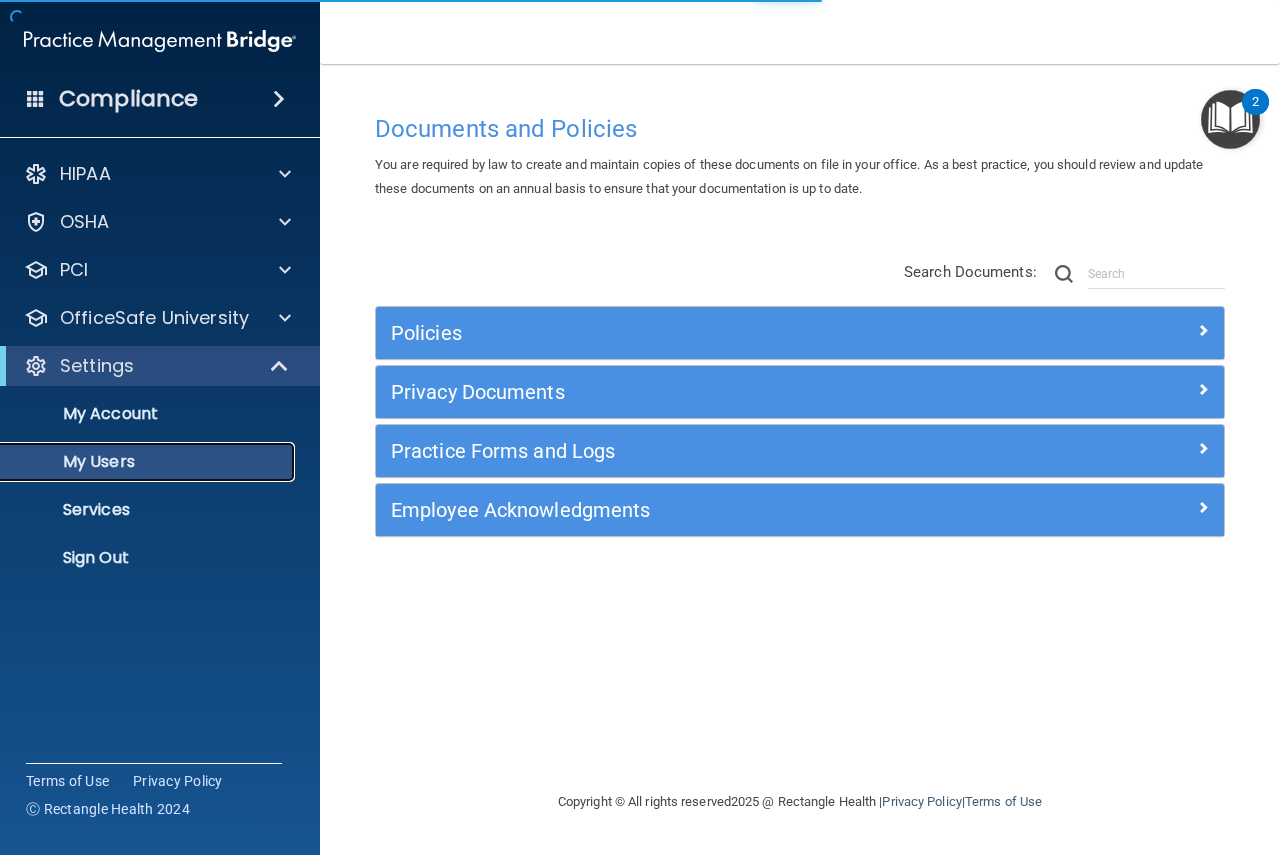 select on "20" 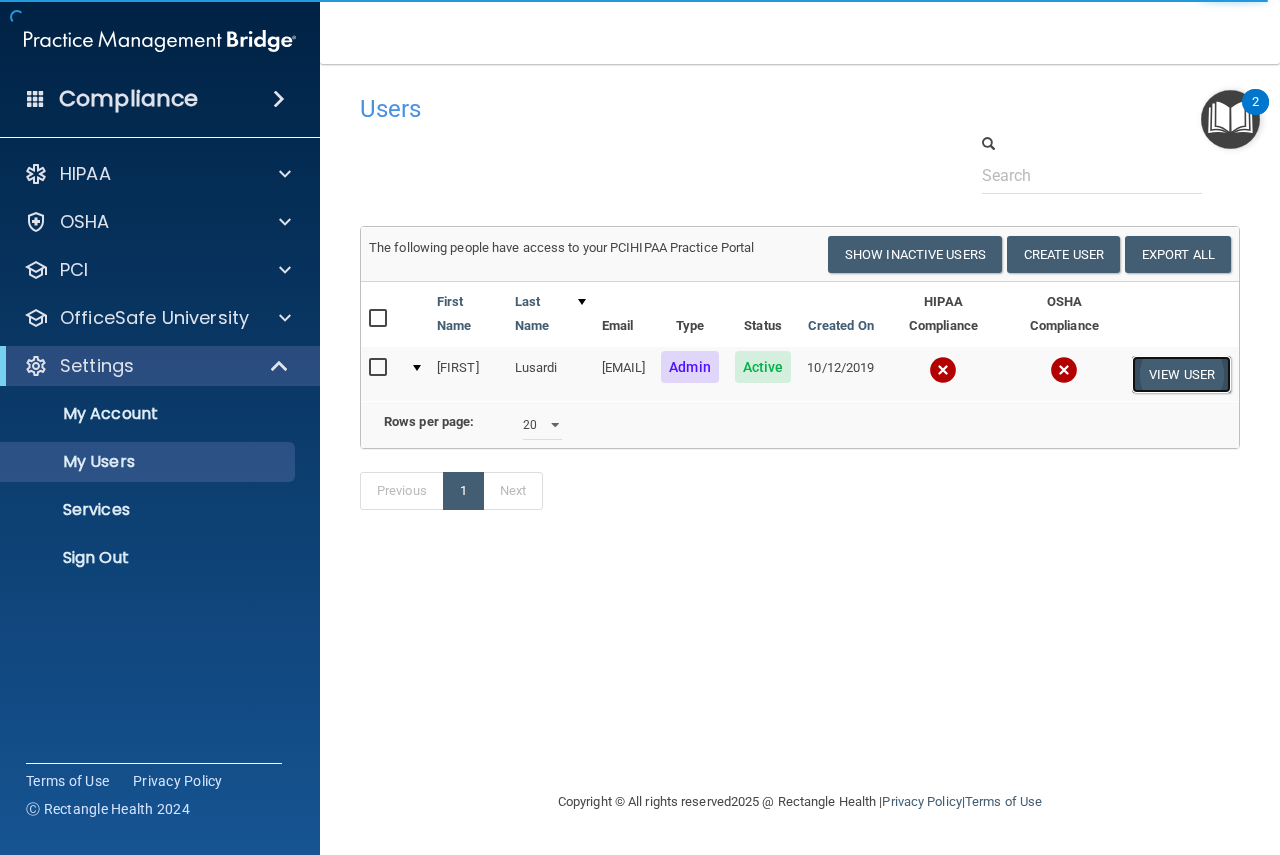 click on "View User" at bounding box center [1181, 374] 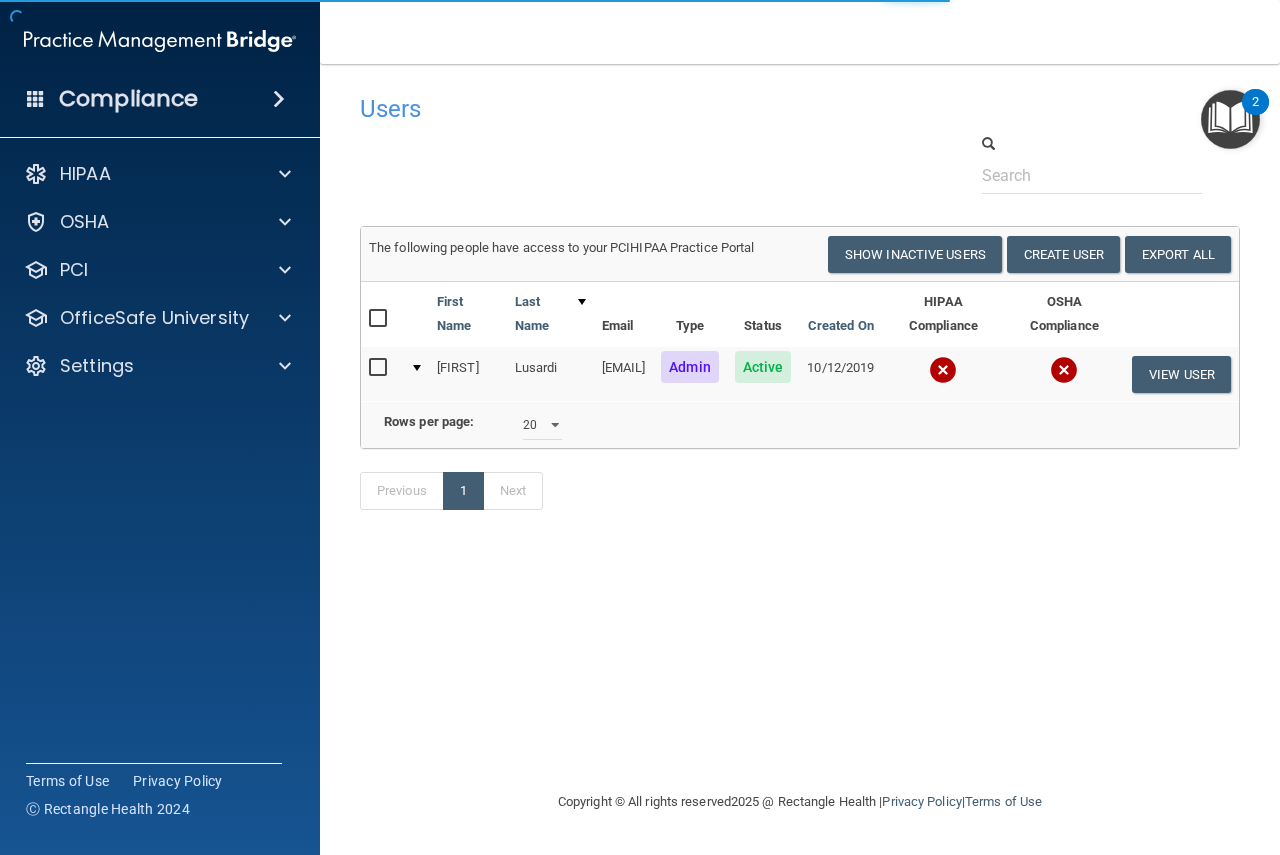 click at bounding box center (943, 370) 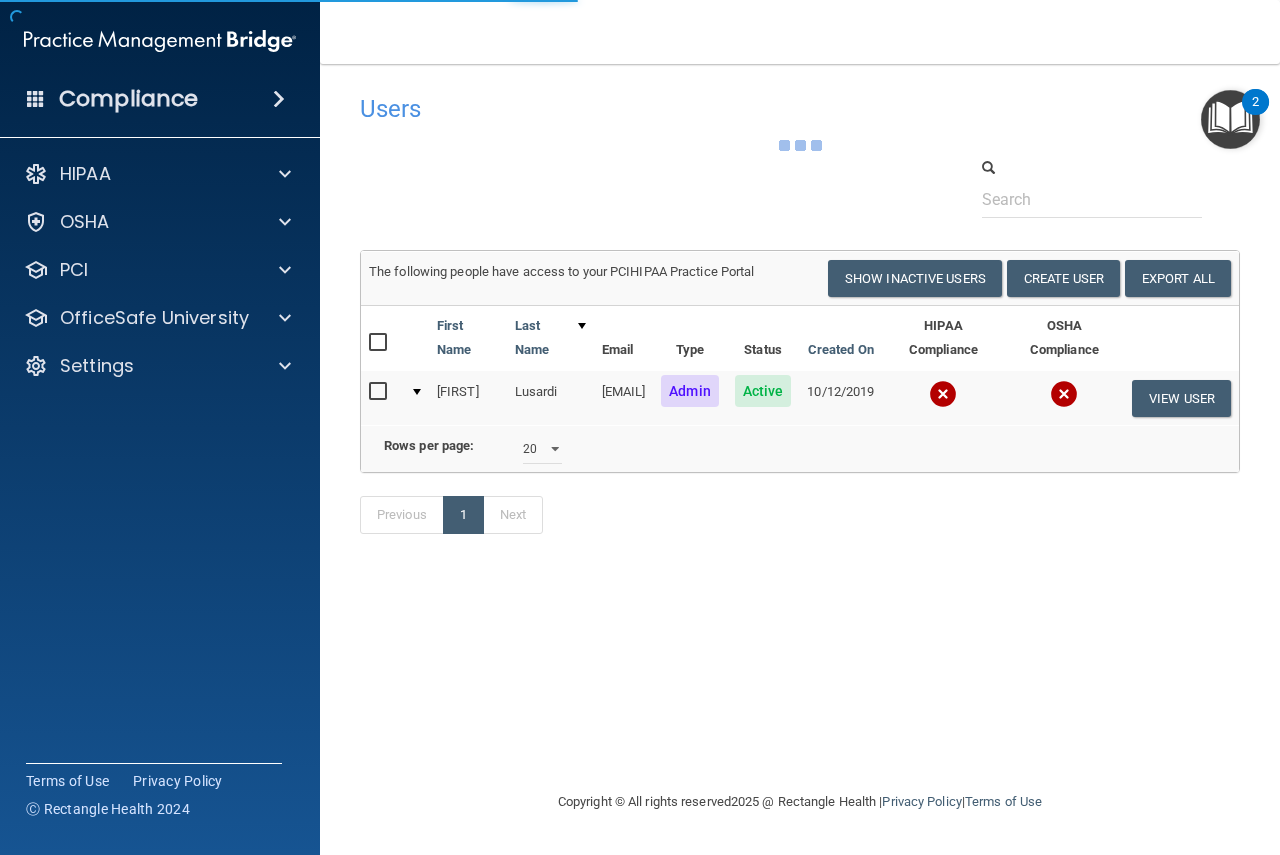 click at bounding box center [943, 394] 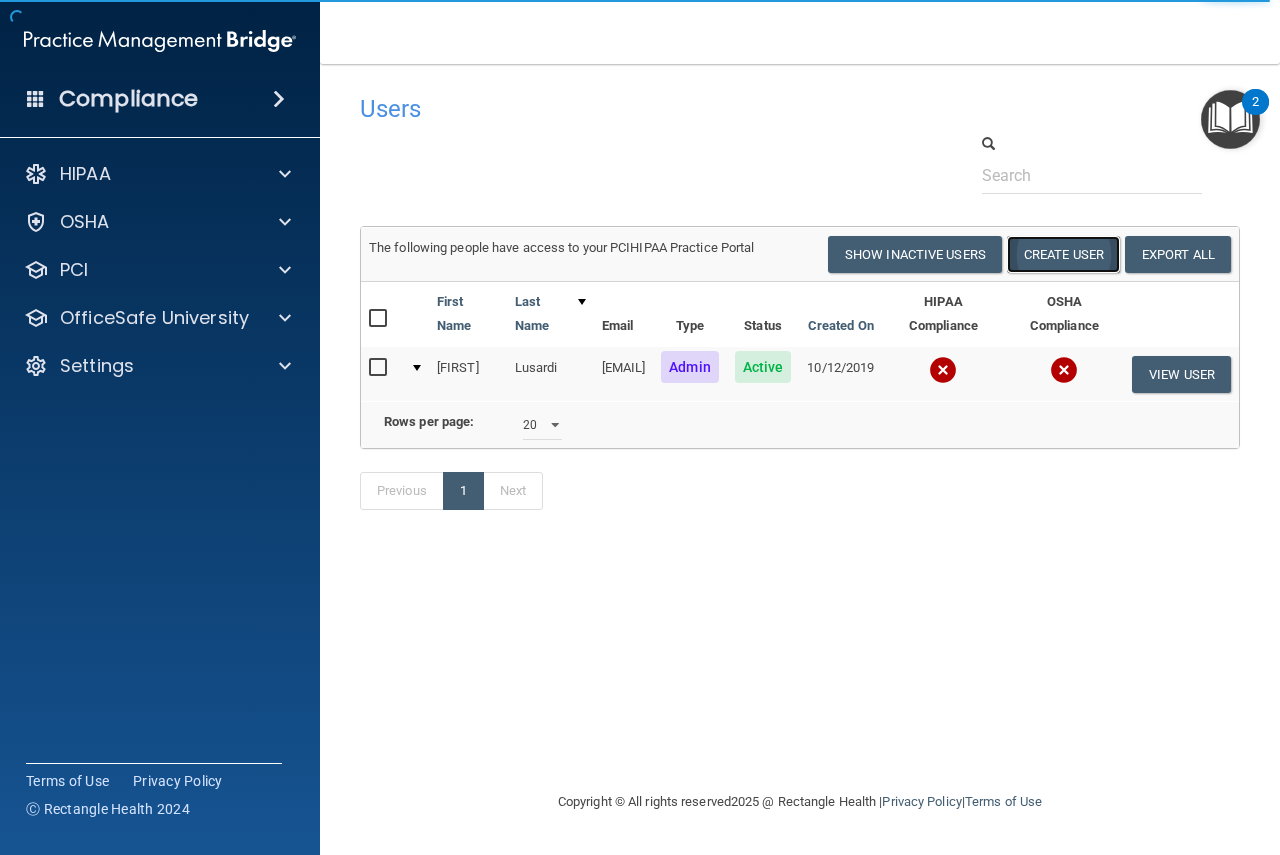 click on "Create User" at bounding box center (1063, 254) 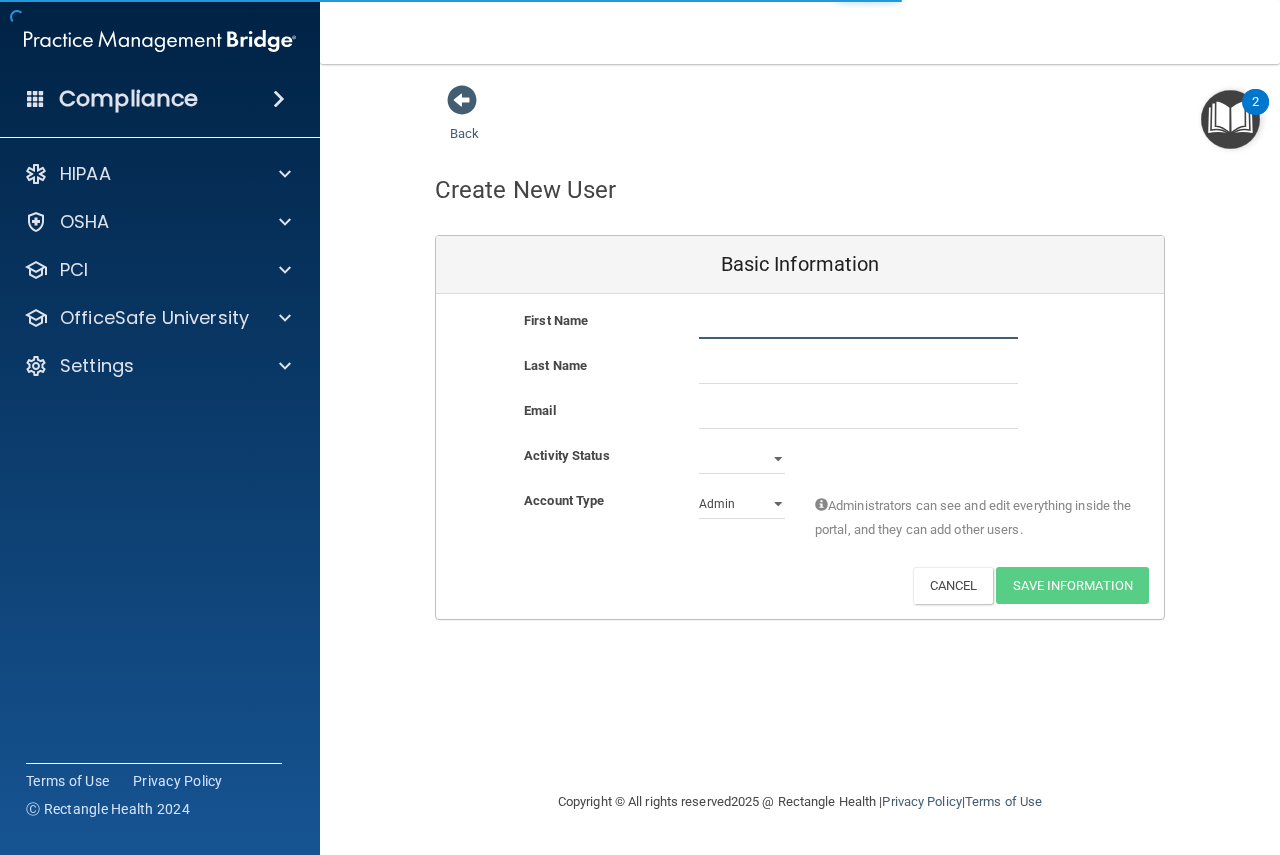 click at bounding box center [858, 324] 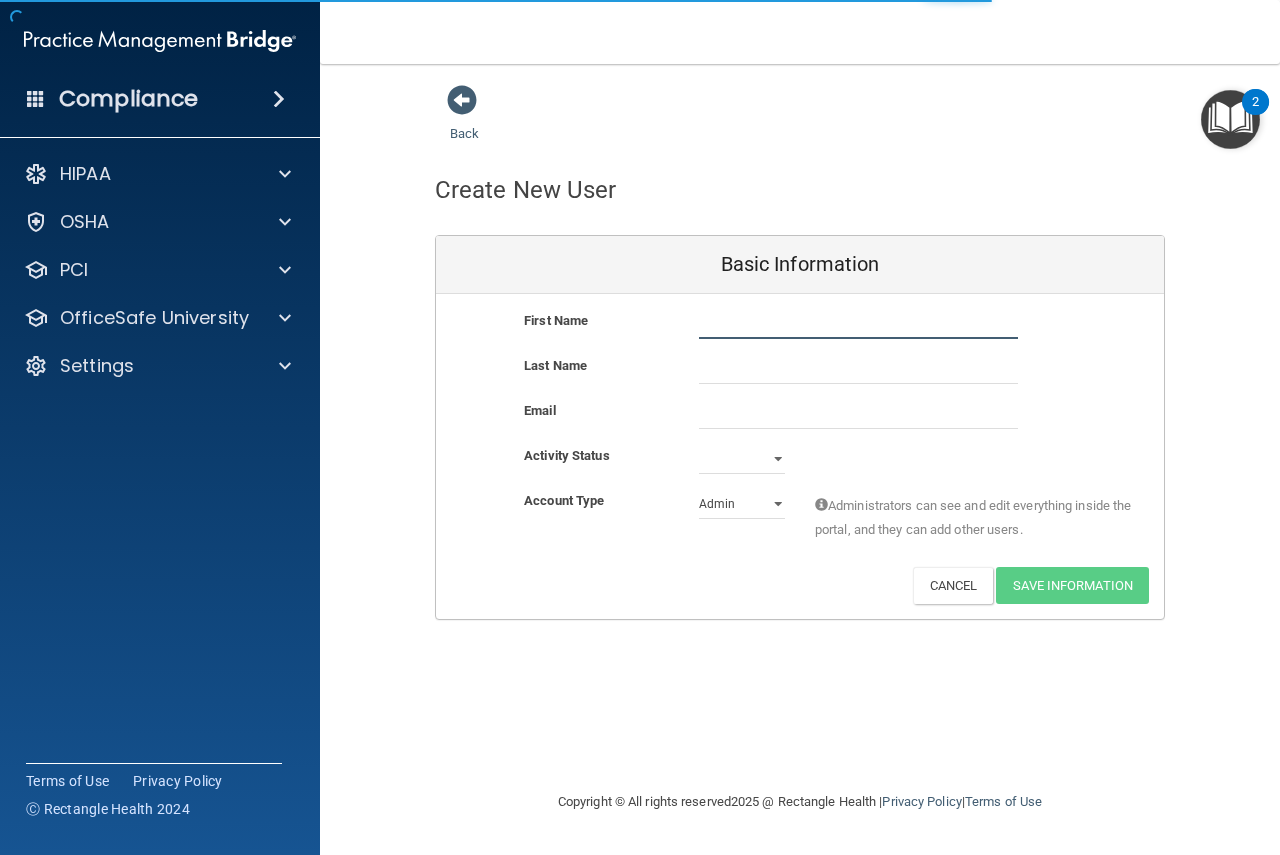 type on "[FIRST]" 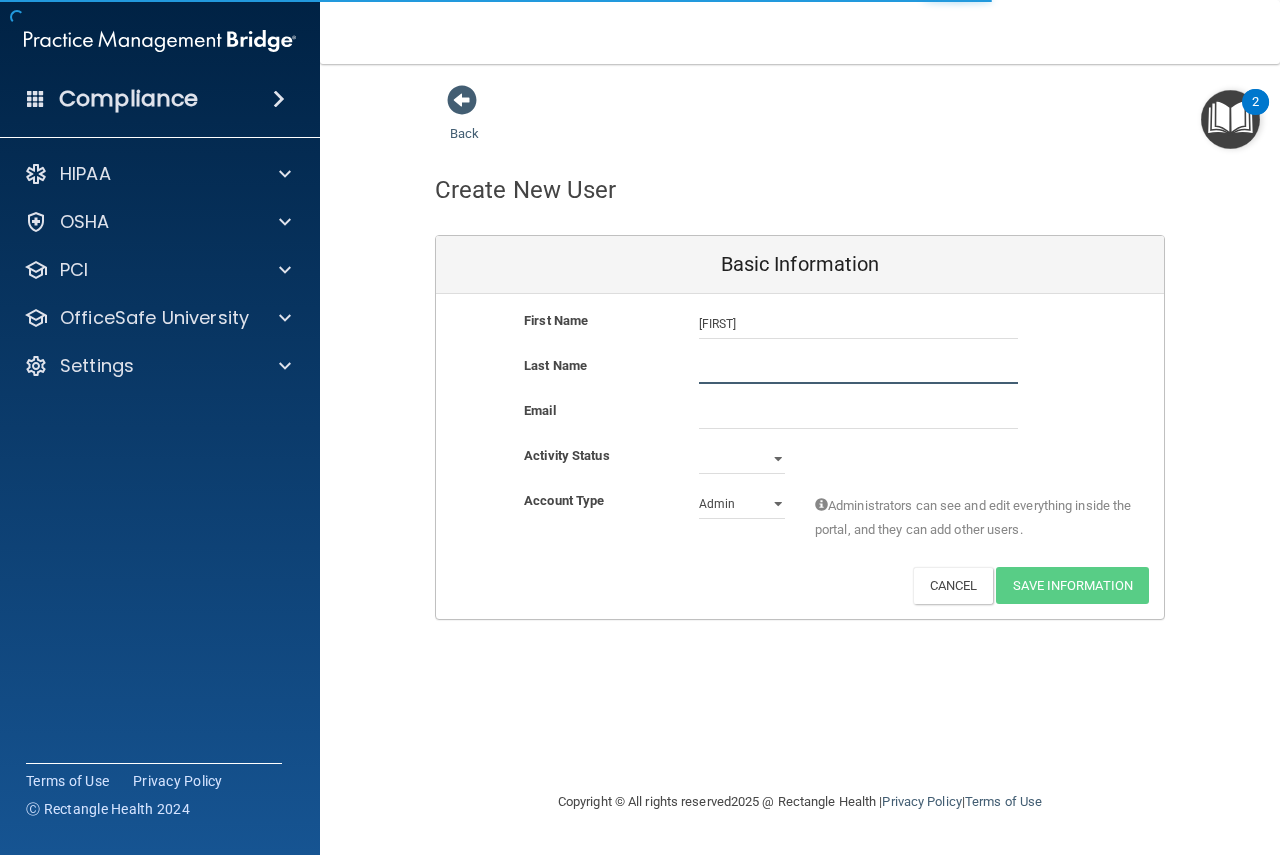 type on "[LAST]" 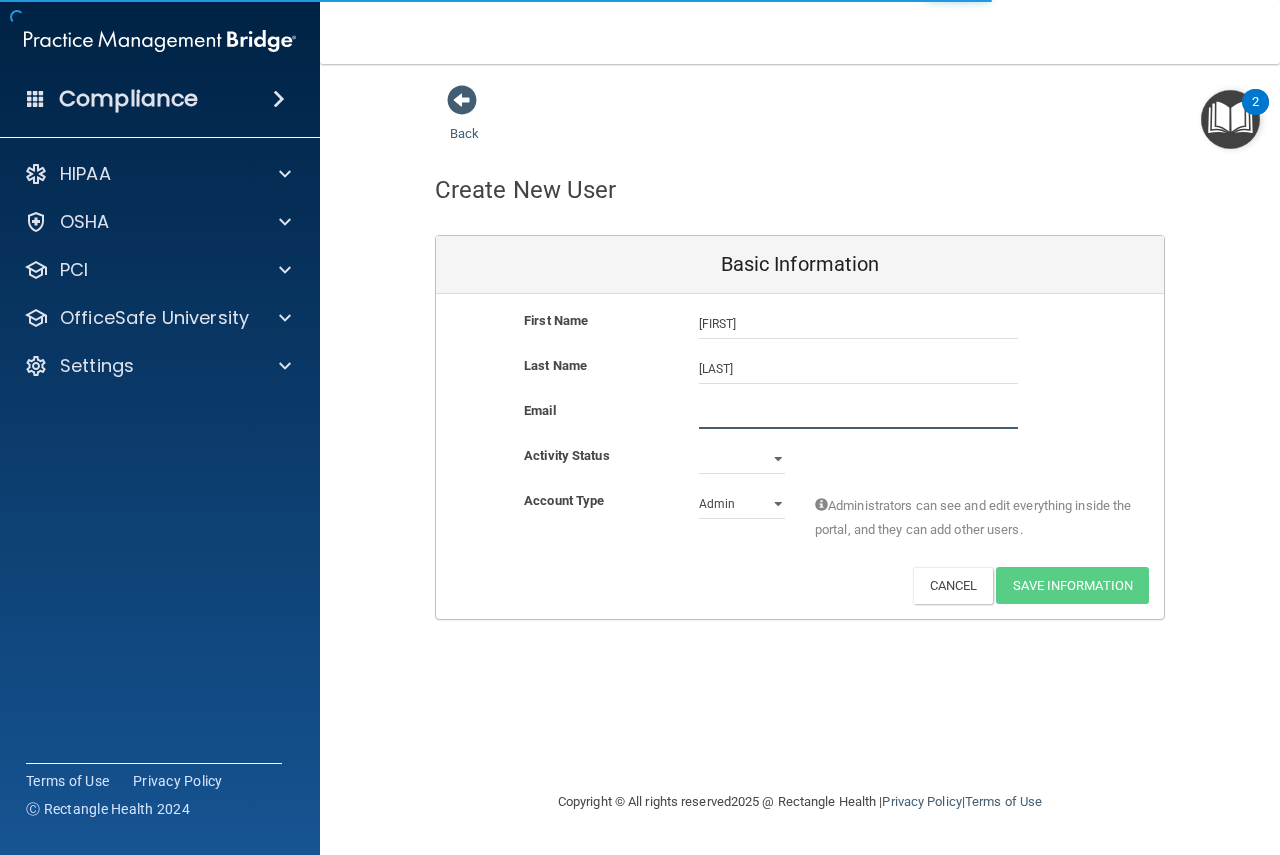 type on "[EMAIL]" 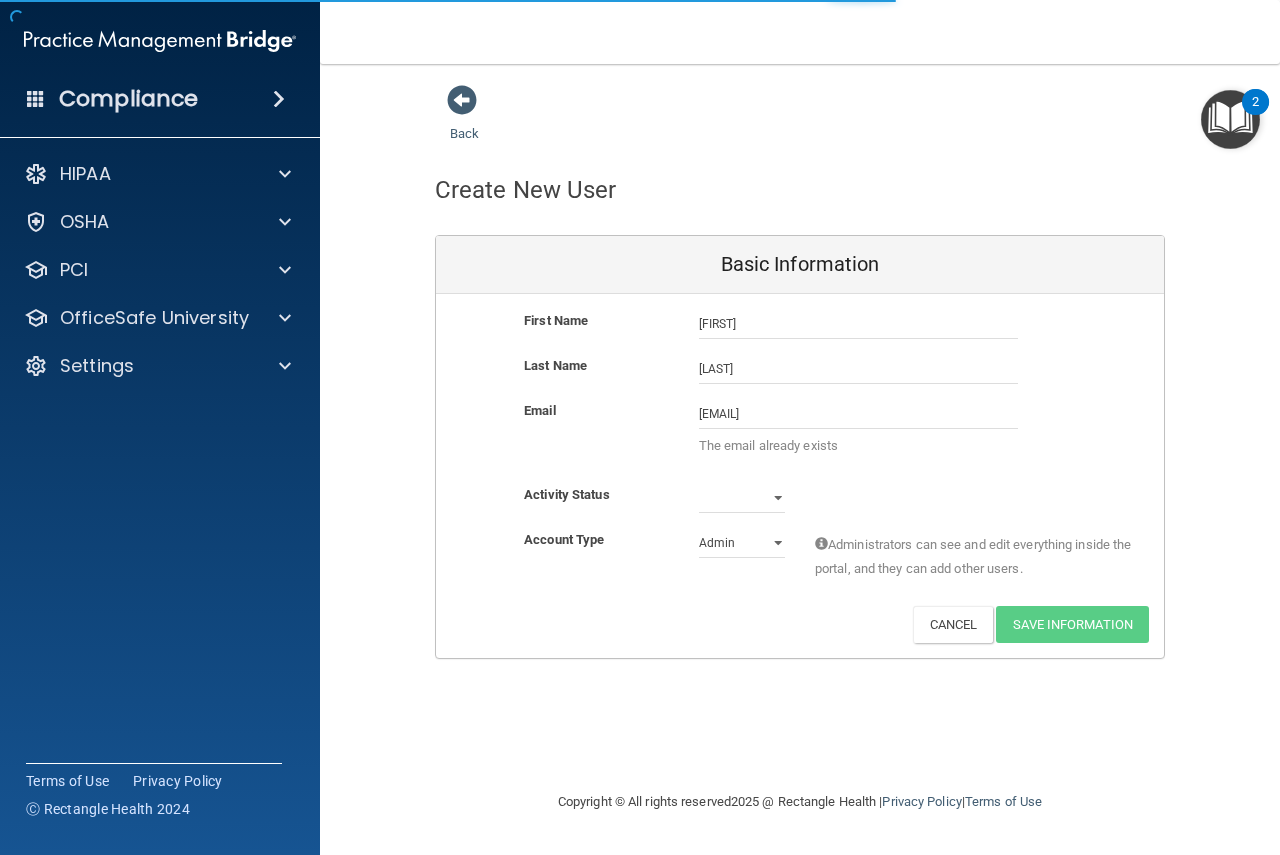 click on "The email already exists" at bounding box center [858, 446] 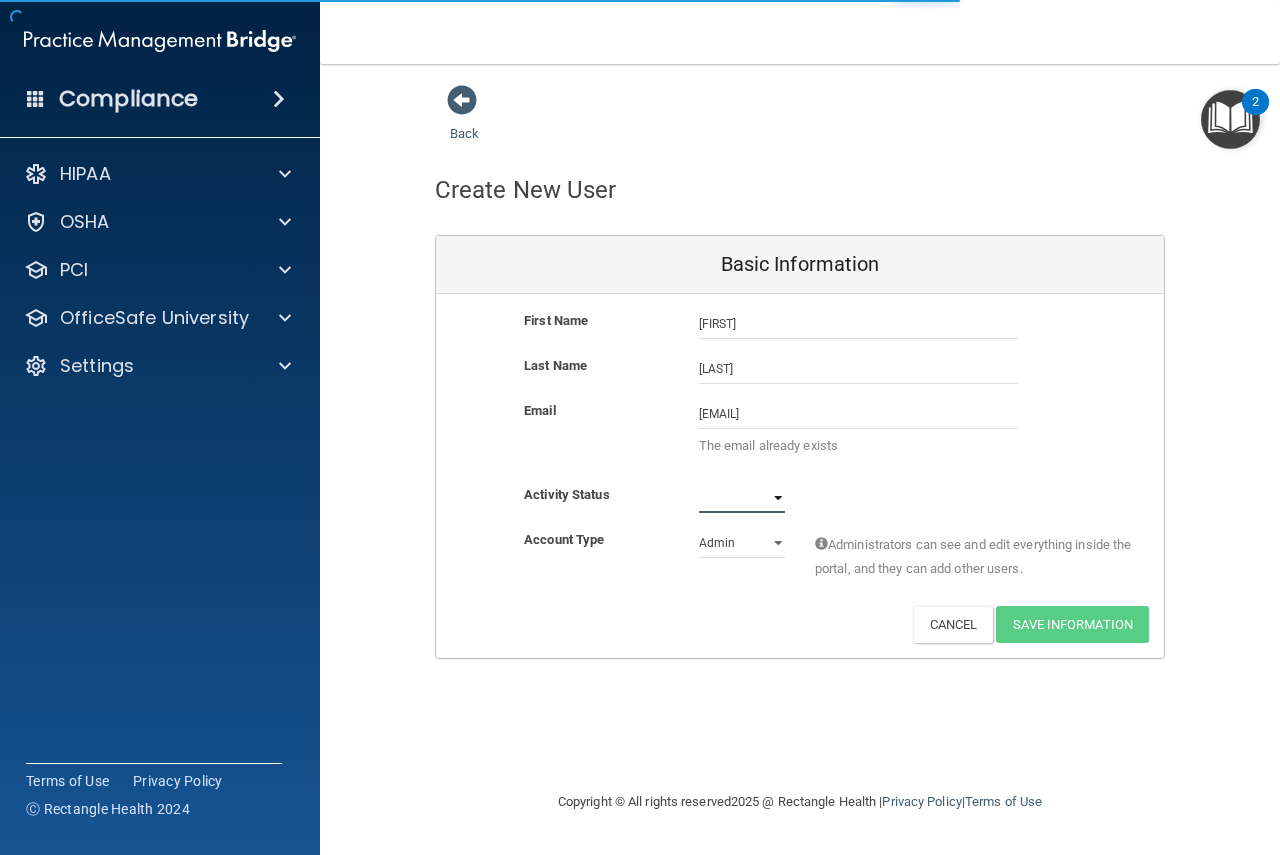 click on "Active  Inactive" at bounding box center (742, 498) 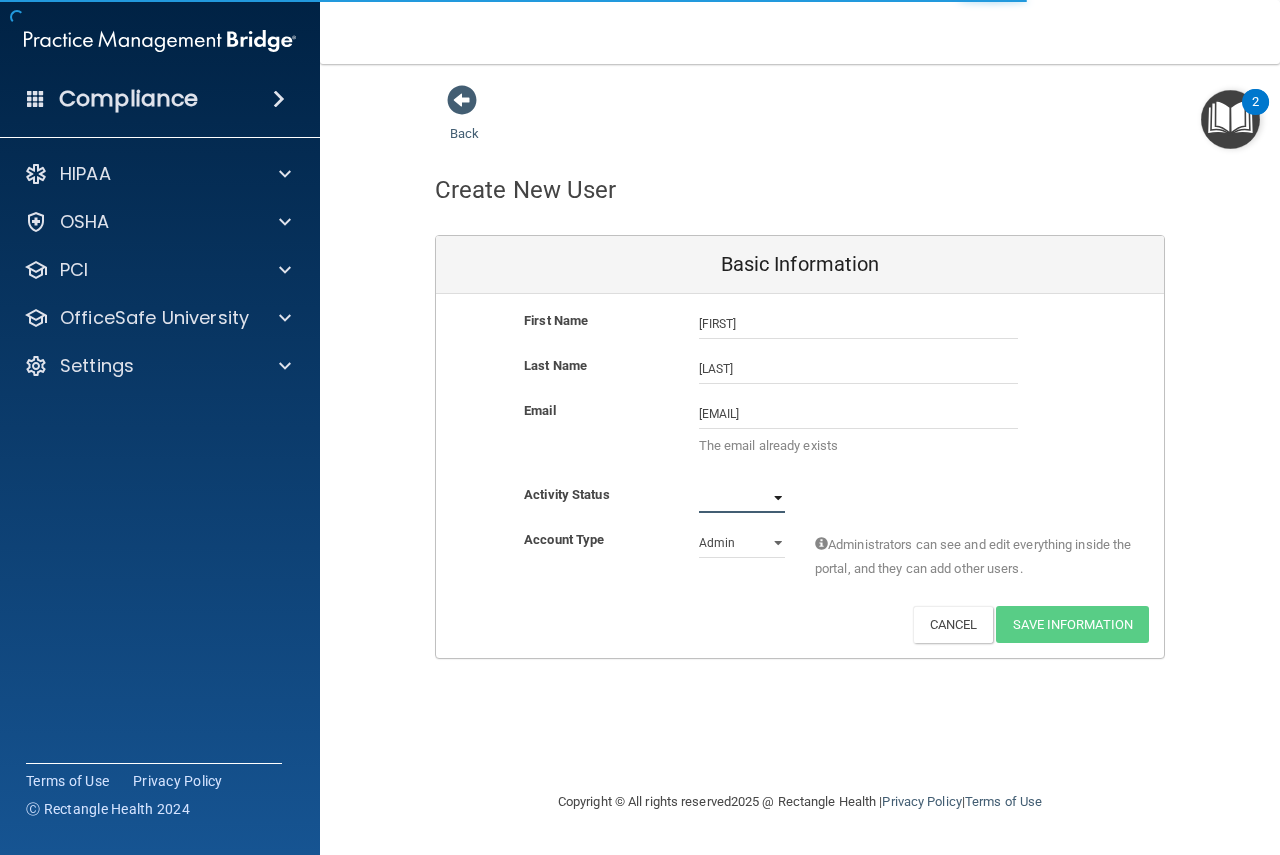 select on "active" 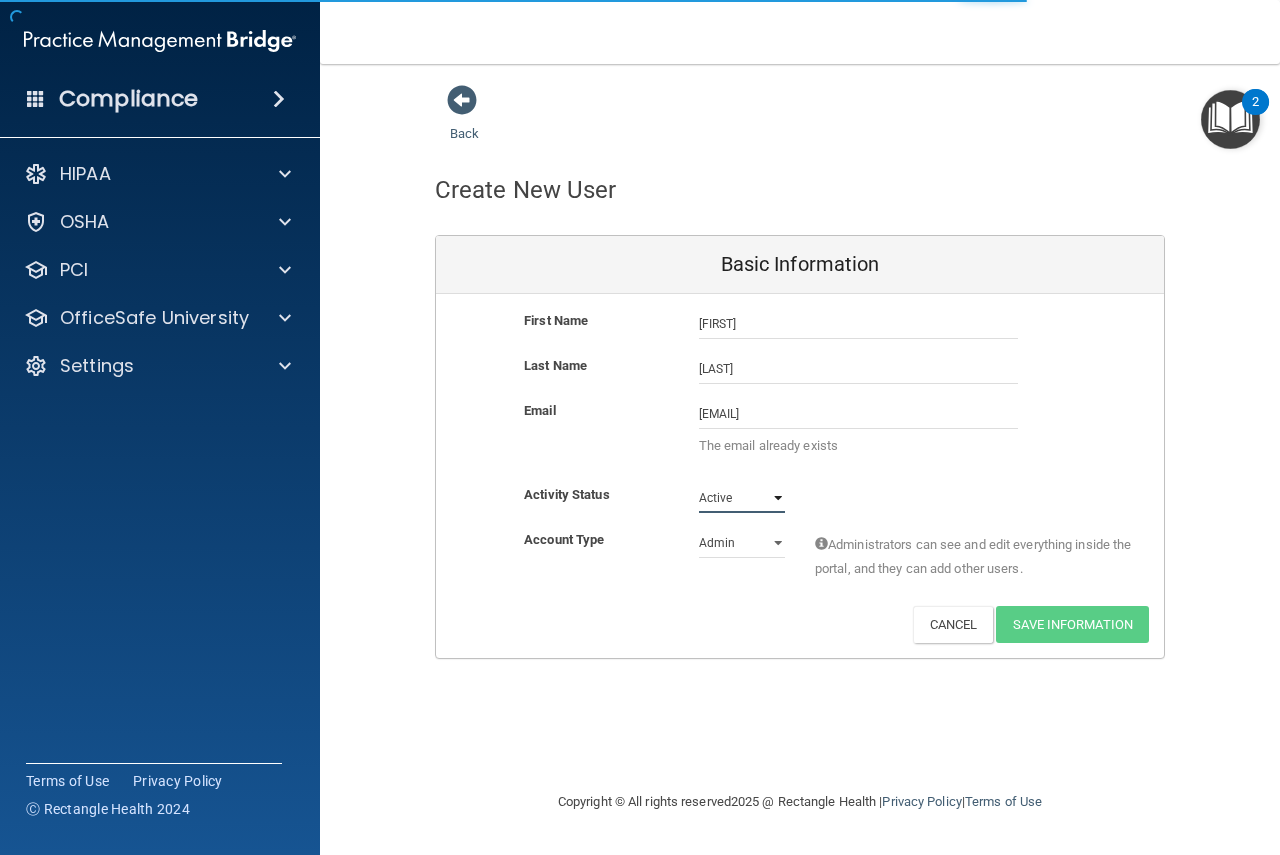 click on "Active  Inactive" at bounding box center (742, 498) 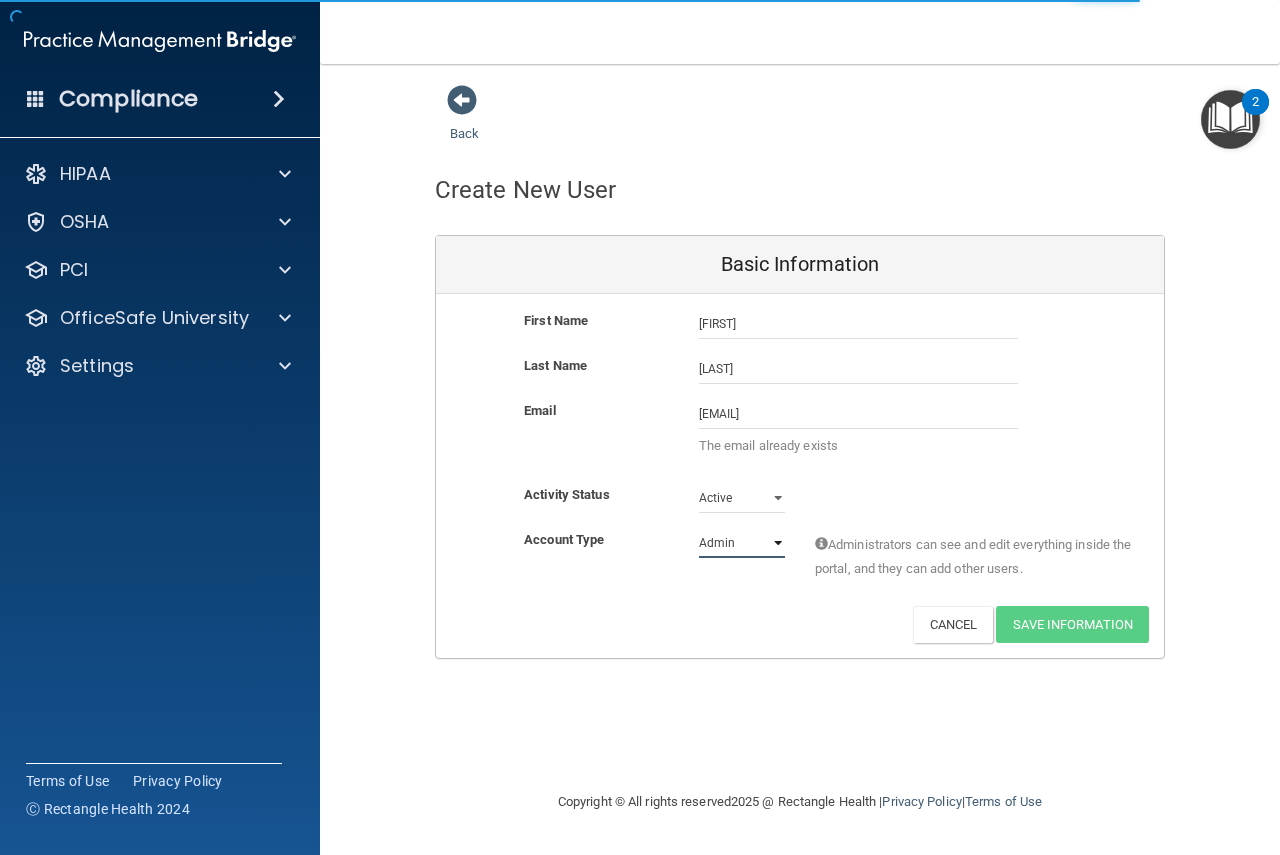 click on "Admin  Member" at bounding box center (742, 543) 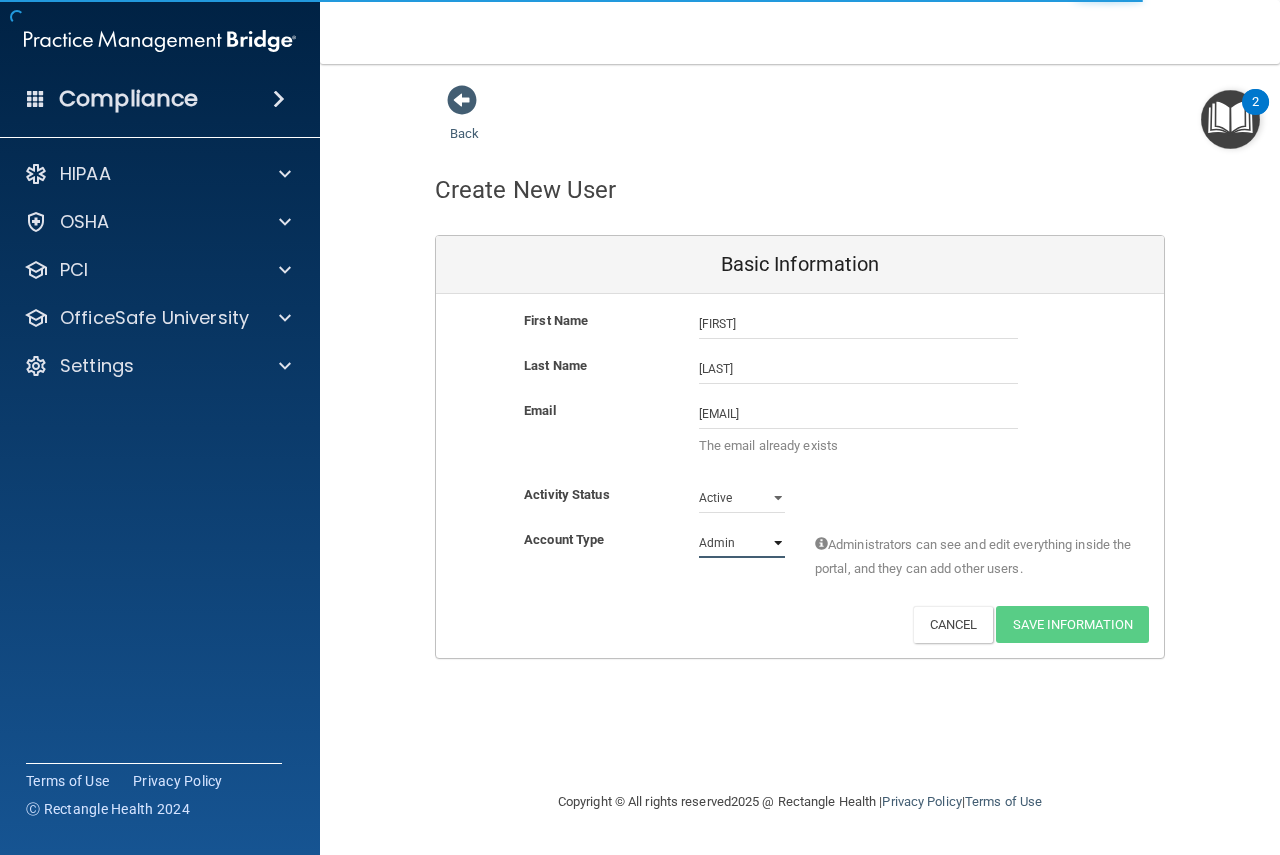 select on "practice_member" 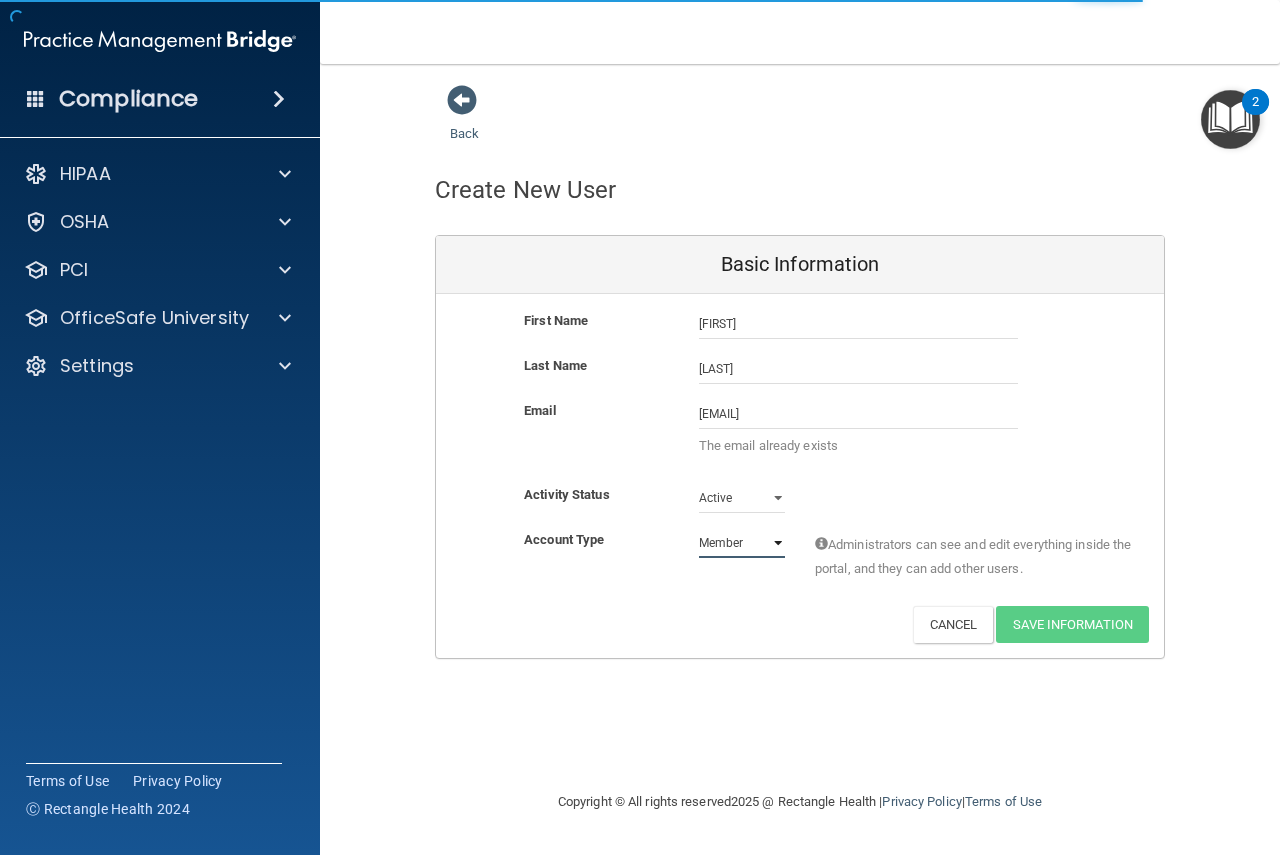 click on "Admin  Member" at bounding box center [742, 543] 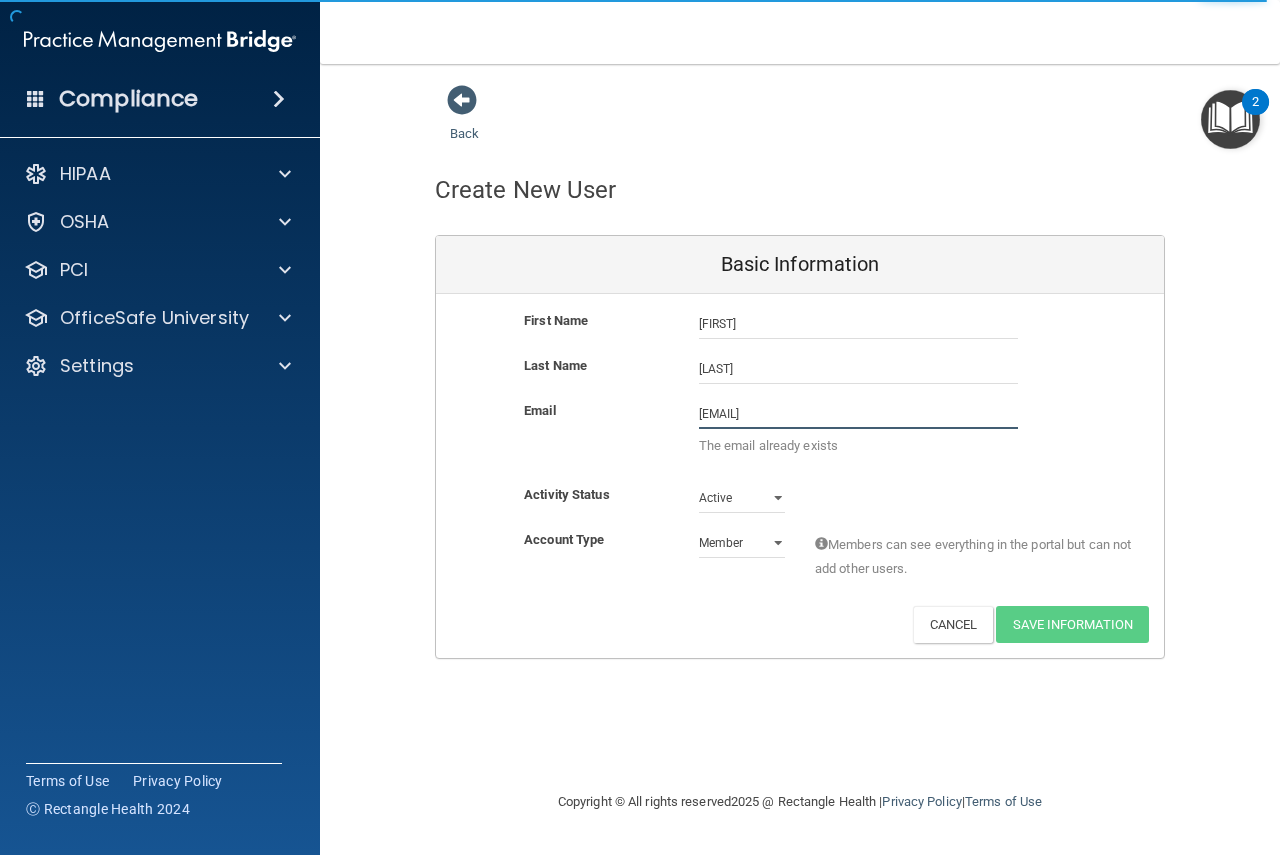 drag, startPoint x: 889, startPoint y: 413, endPoint x: 630, endPoint y: 419, distance: 259.0695 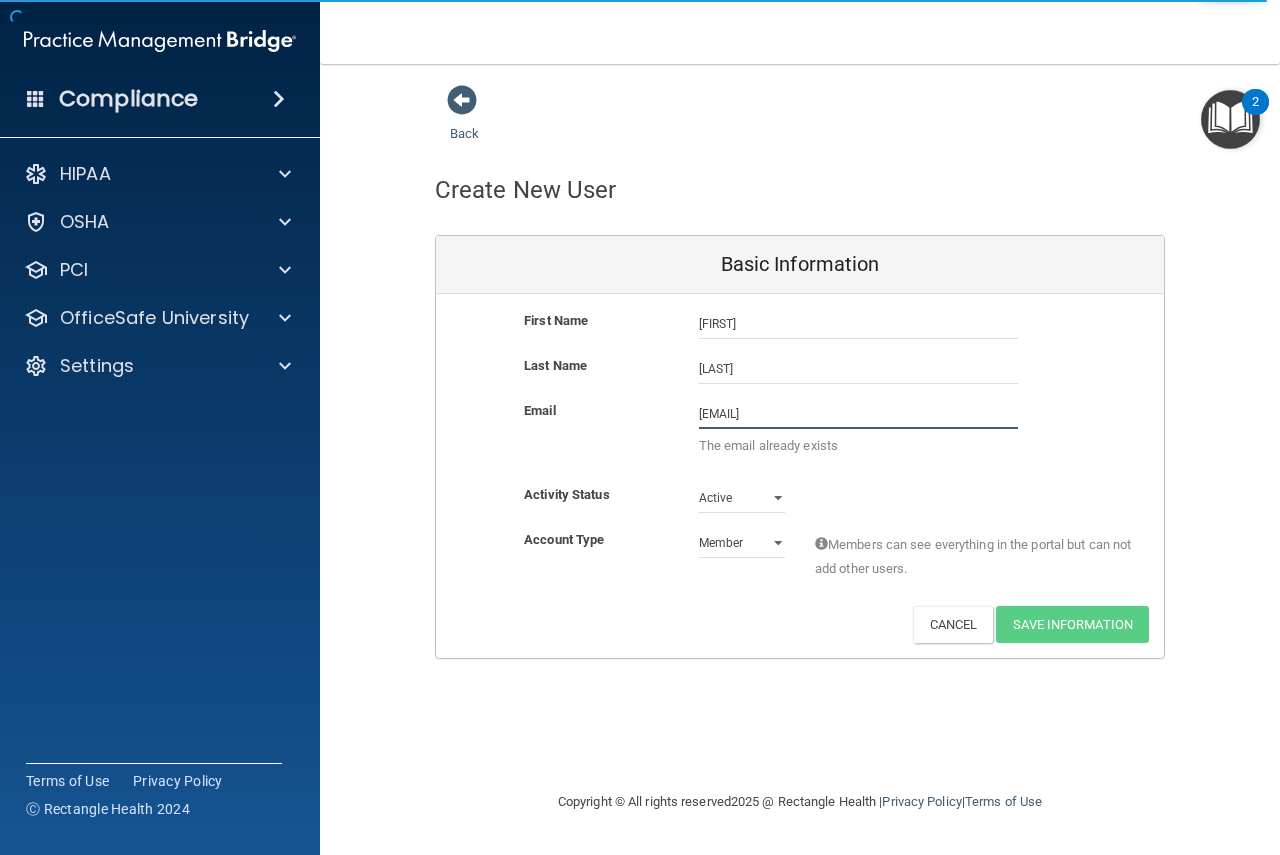 click on "The email already exists" at bounding box center (800, 433) 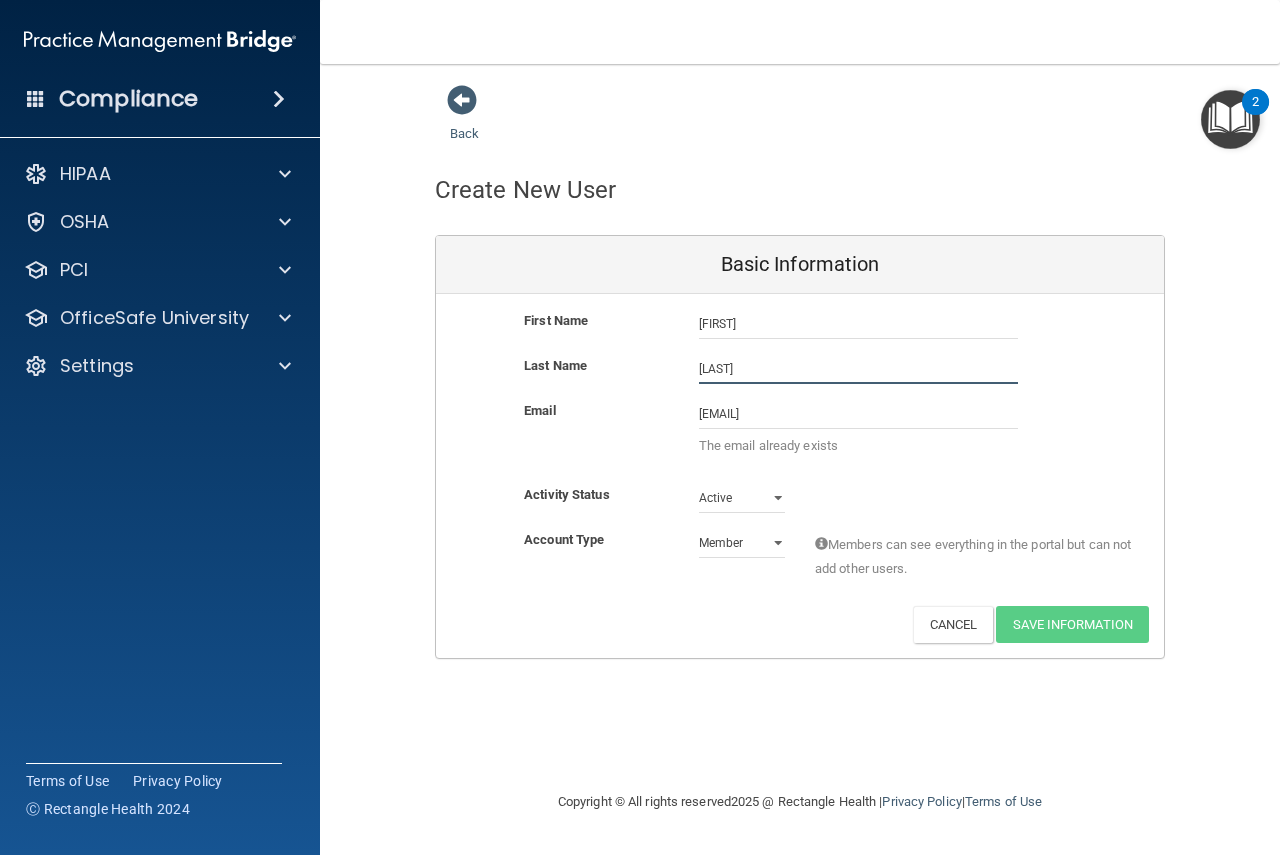 click on "[LAST]" at bounding box center [858, 369] 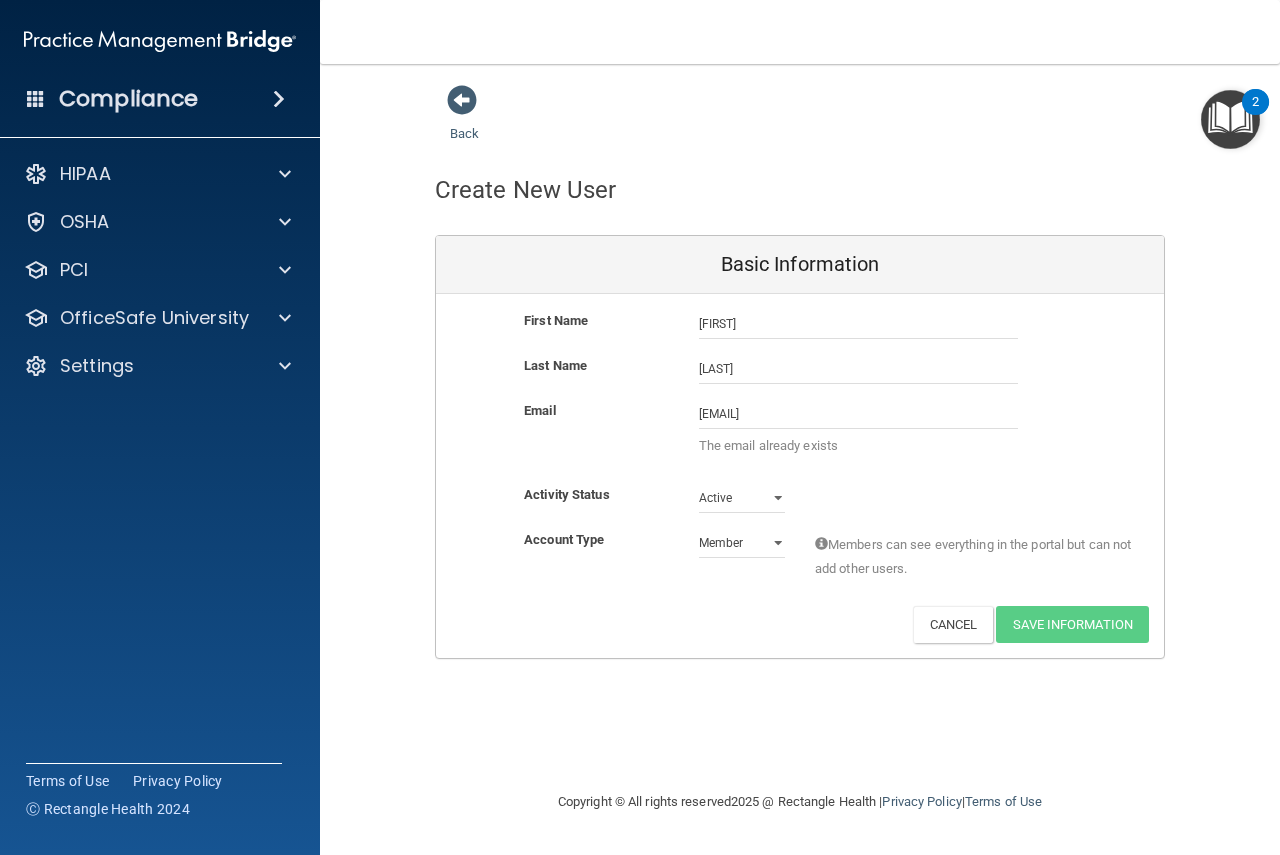 click on "The email already exists" at bounding box center (800, 427) 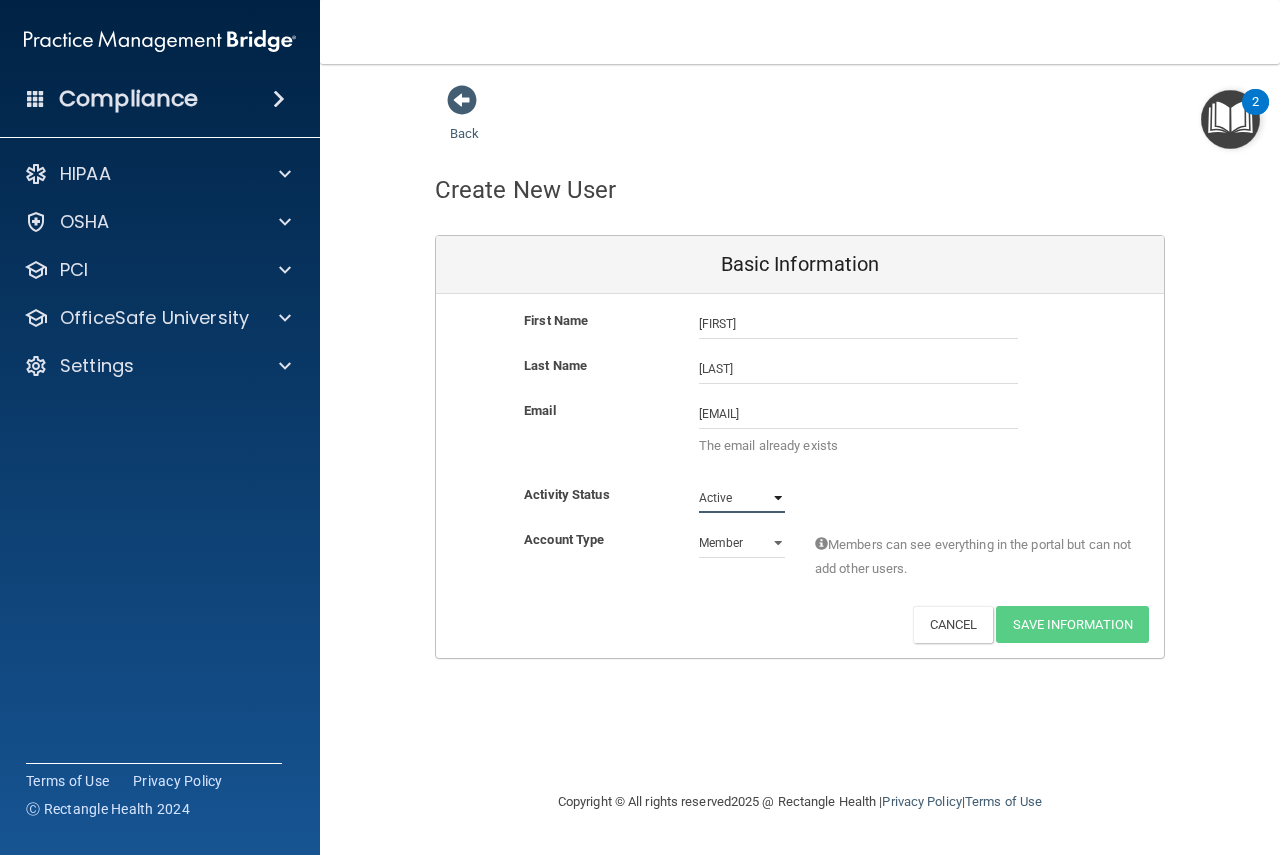click on "Active  Inactive" at bounding box center [742, 498] 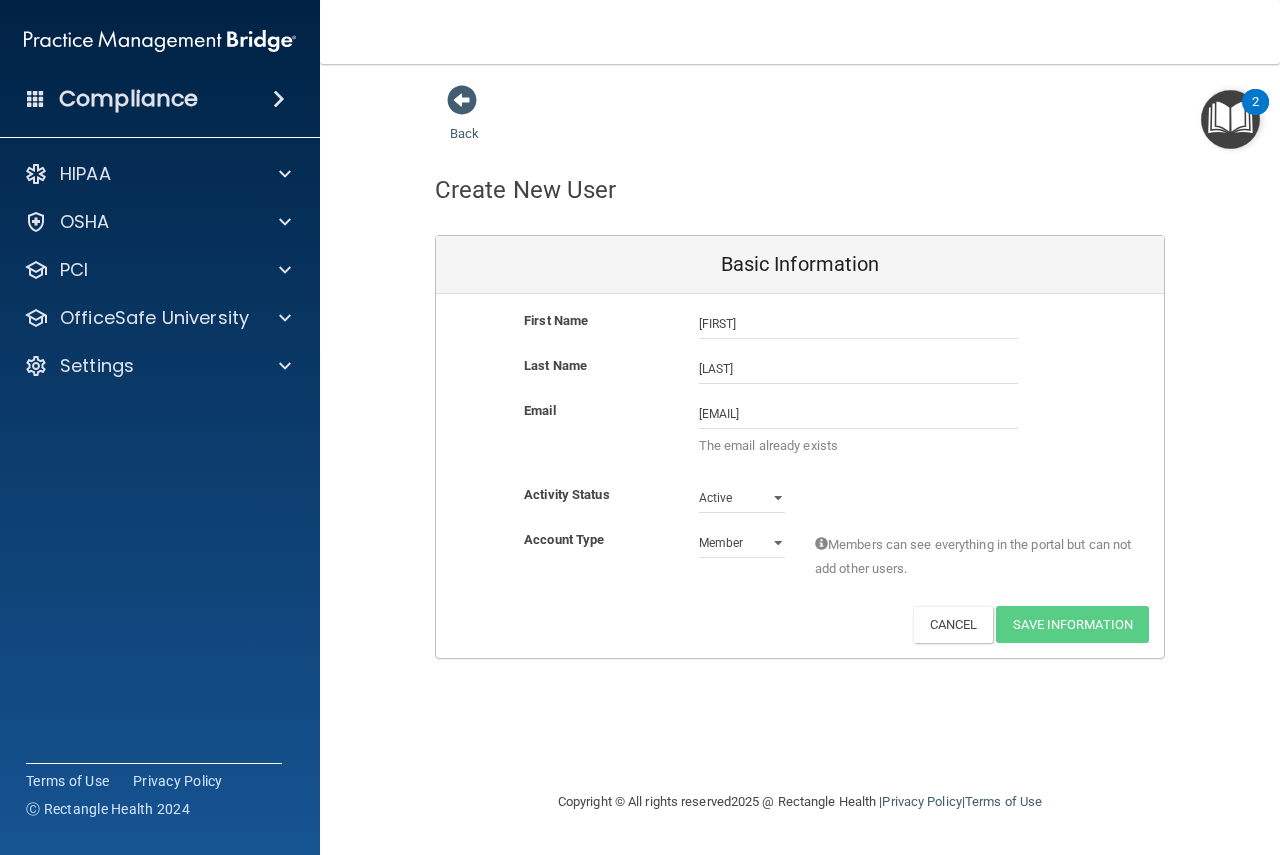 click on "Activity Status            Active          Active  Inactive" at bounding box center [800, 498] 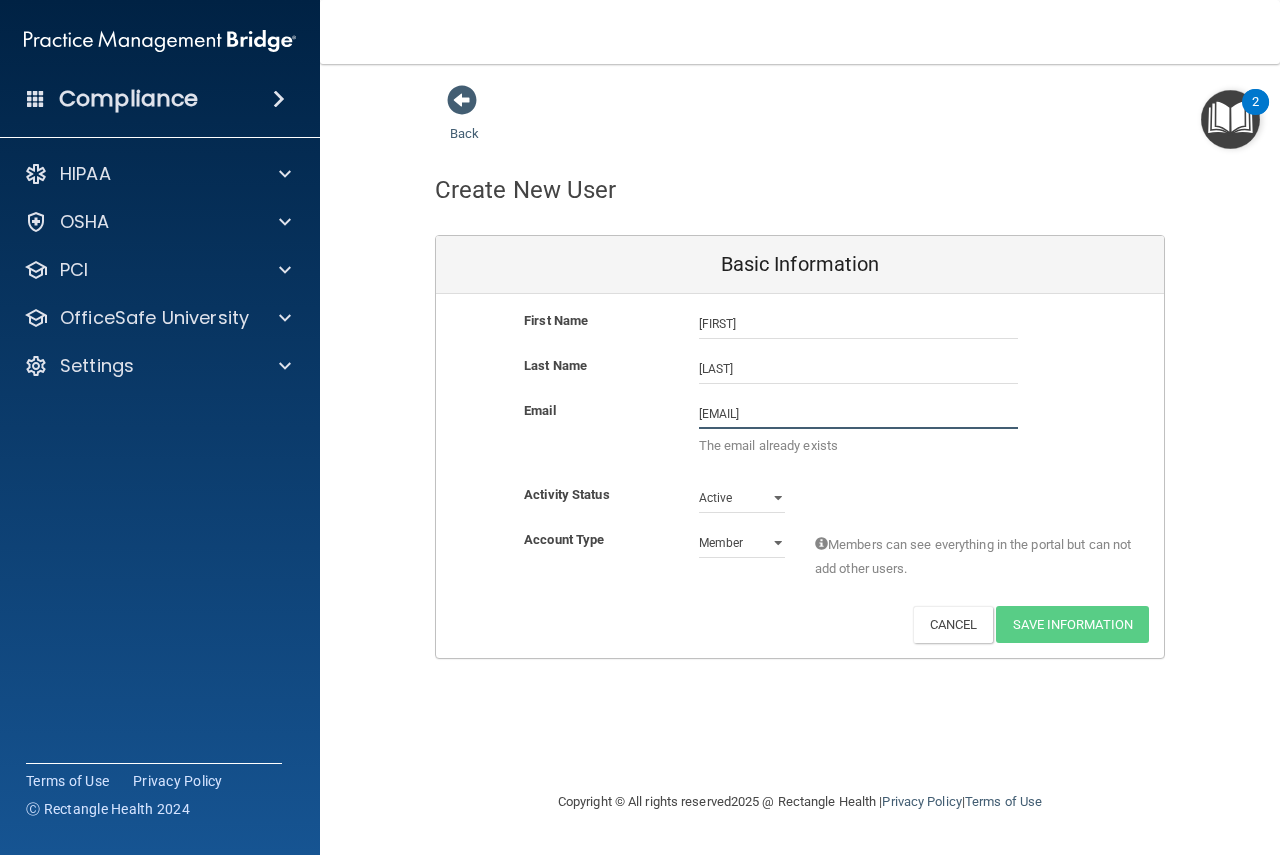 click on "[EMAIL]" at bounding box center (858, 414) 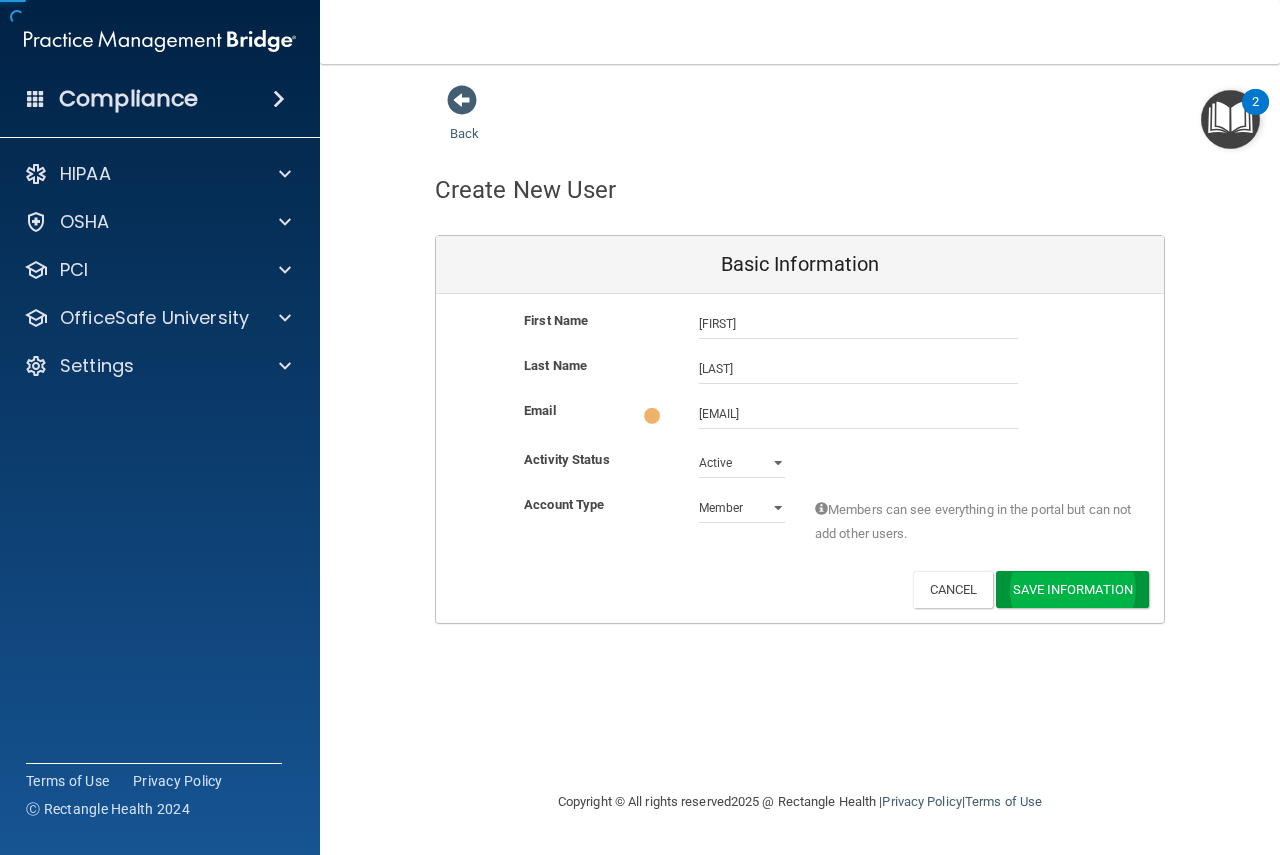 click on "Back              Create New User            Basic Information              First Name       [FIRST] [LAST]   [FIRST]                   Last Name       [LAST]                     Email           [EMAIL]   [EMAIL]                       Activity Status            Active          Active  Inactive                    Account Type          Practice Member                Admin  Member          Financial Institution          Business Associate Admin  Business Associate Member           Members can see everything in the portal but can not add other users.                      Deactivate    Reset Password   Edit     Cancel   Save Information                   You've successfully edited [FIRST]'s Information.               Error! The user couldn't be saved.                 You've successfully saved {is_new? 'New User' : 'User Basic'} Information." at bounding box center [800, 427] 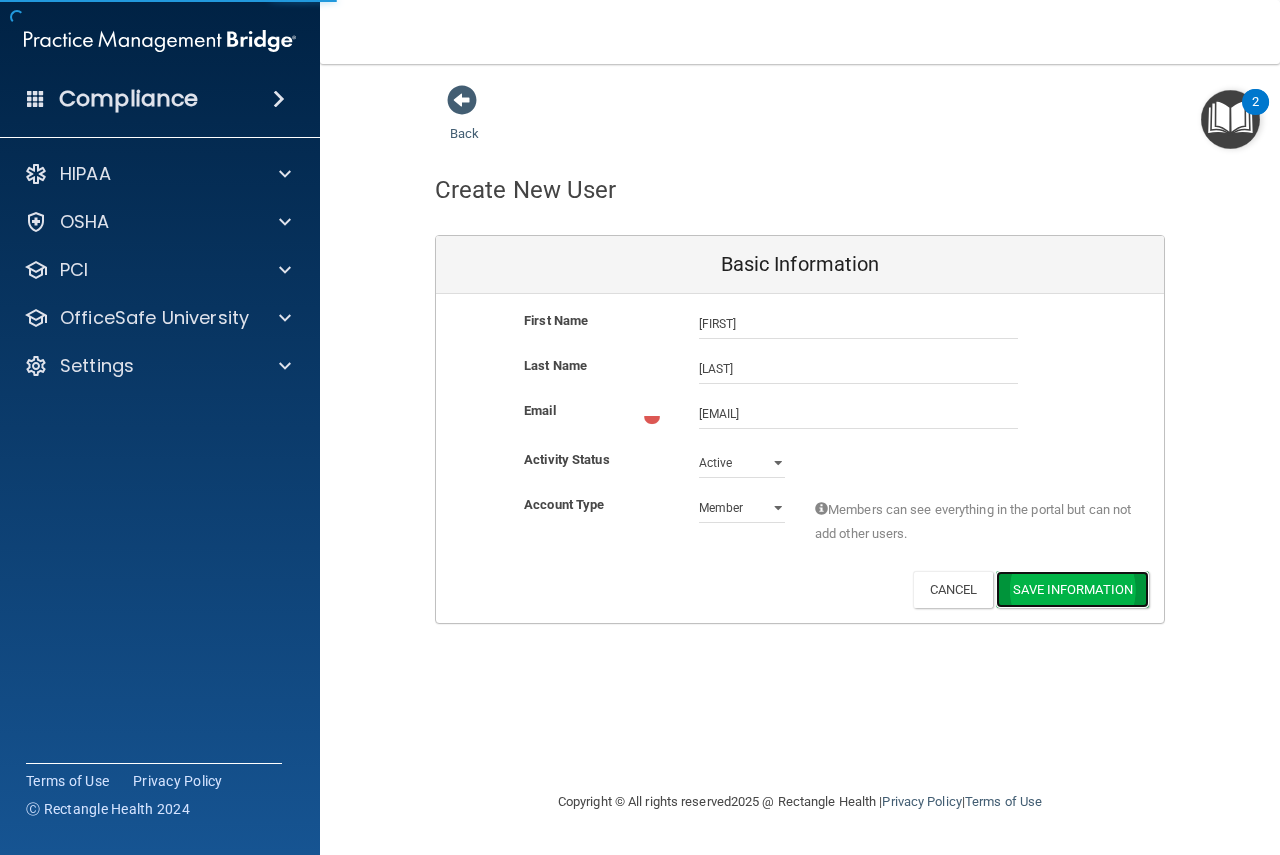 click on "Save Information" at bounding box center [1072, 589] 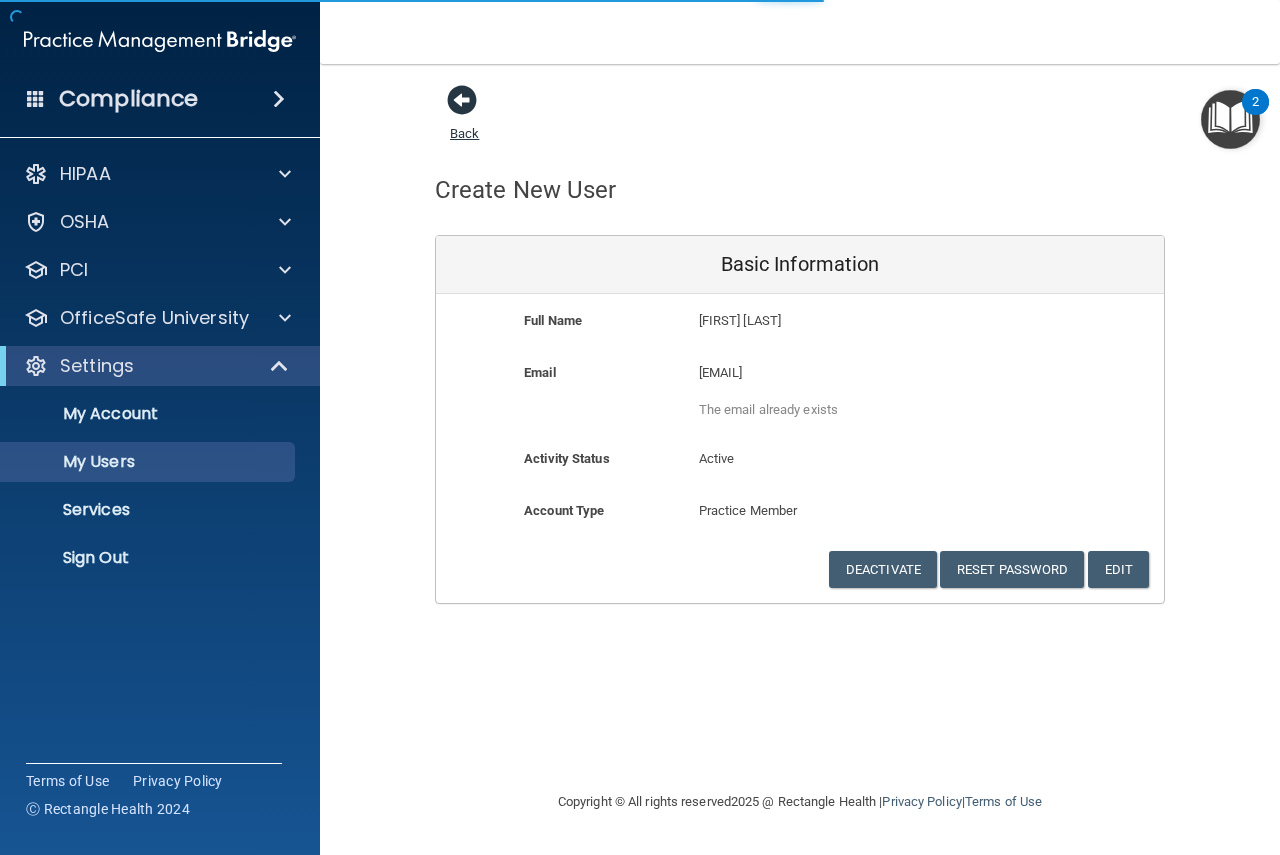 select on "20" 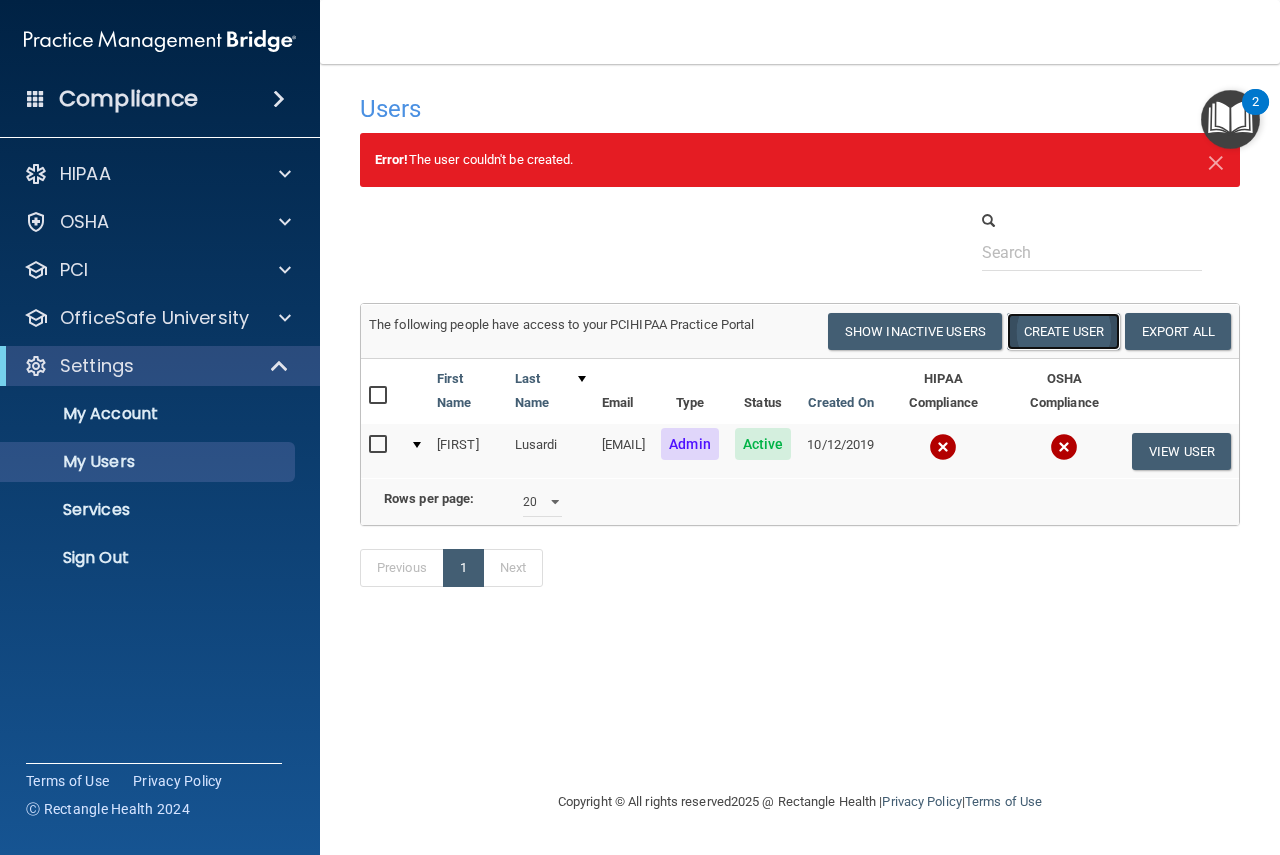 click on "Create User" at bounding box center (1063, 331) 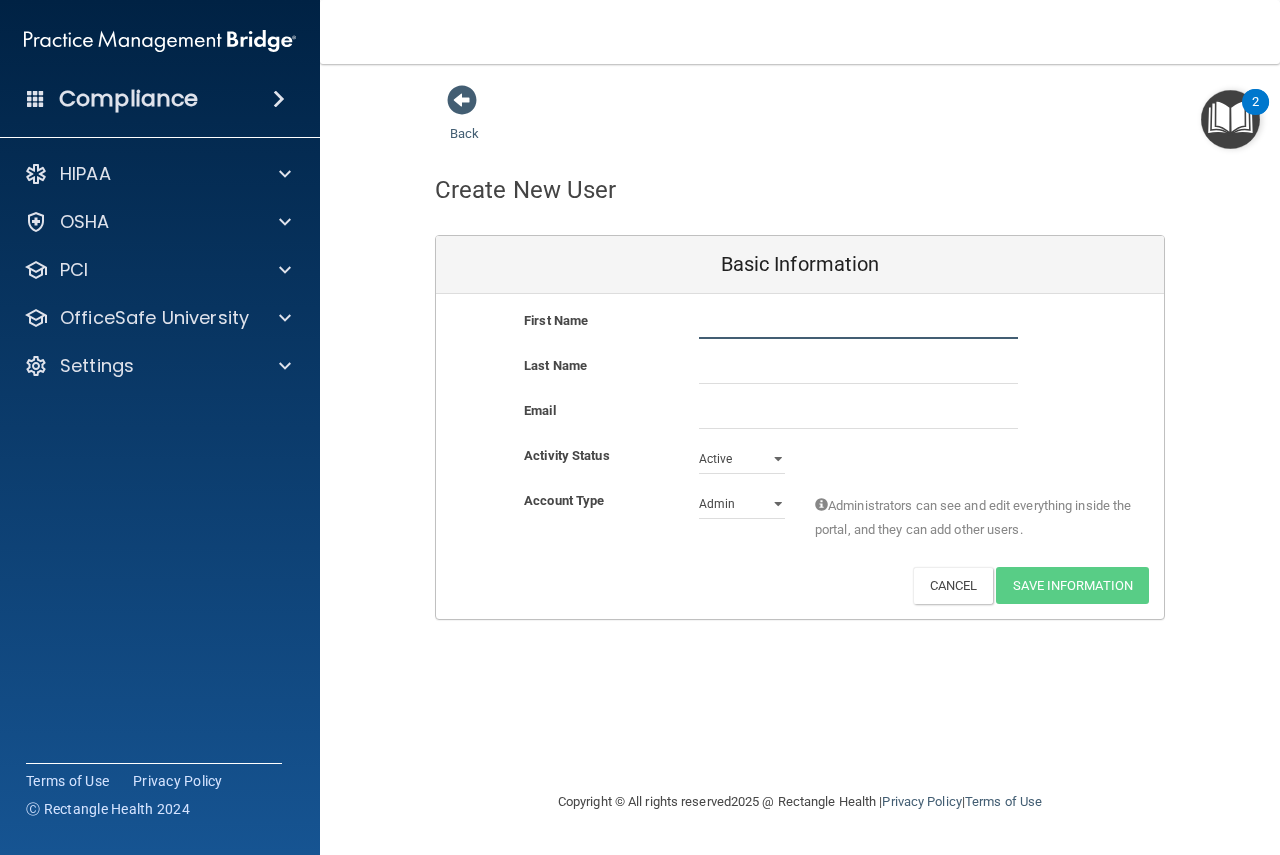 click at bounding box center [858, 324] 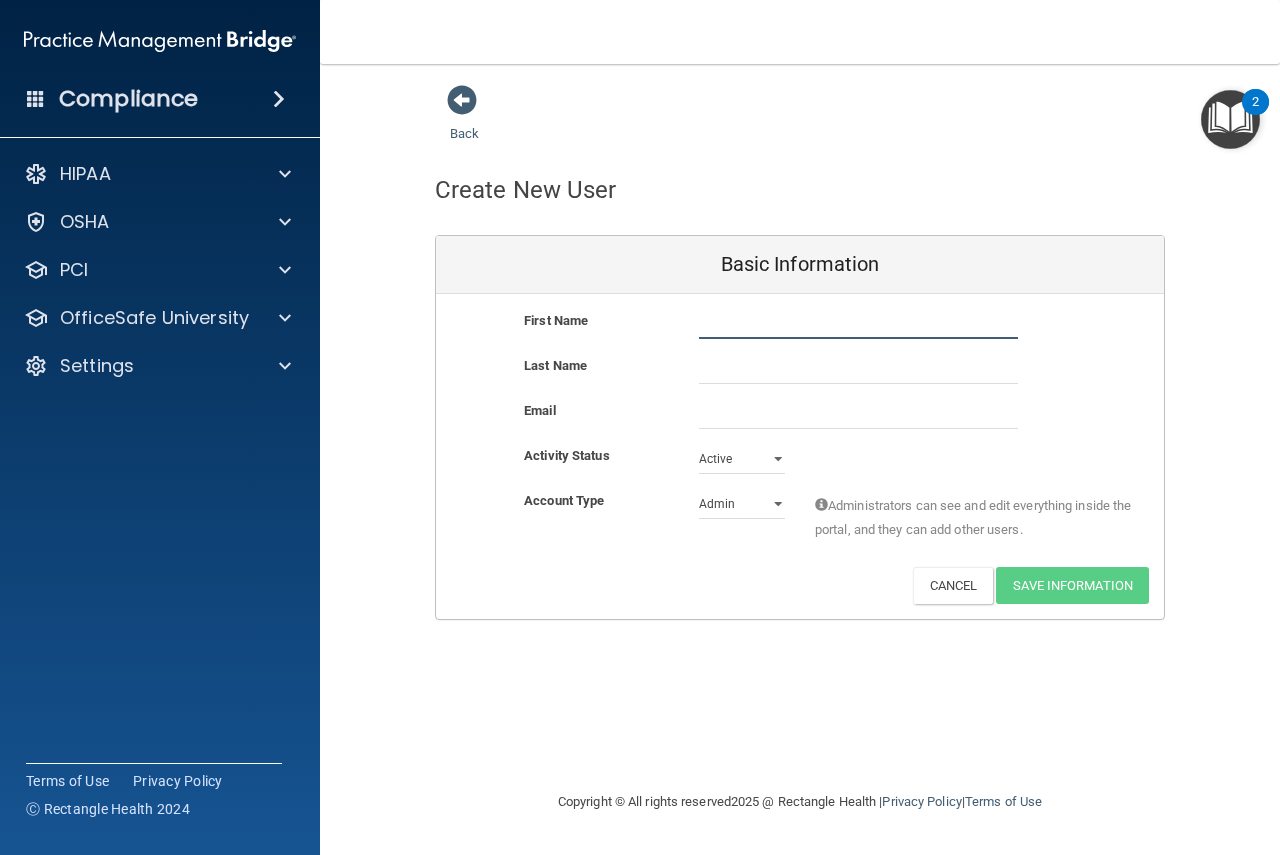 type on "[FIRST]" 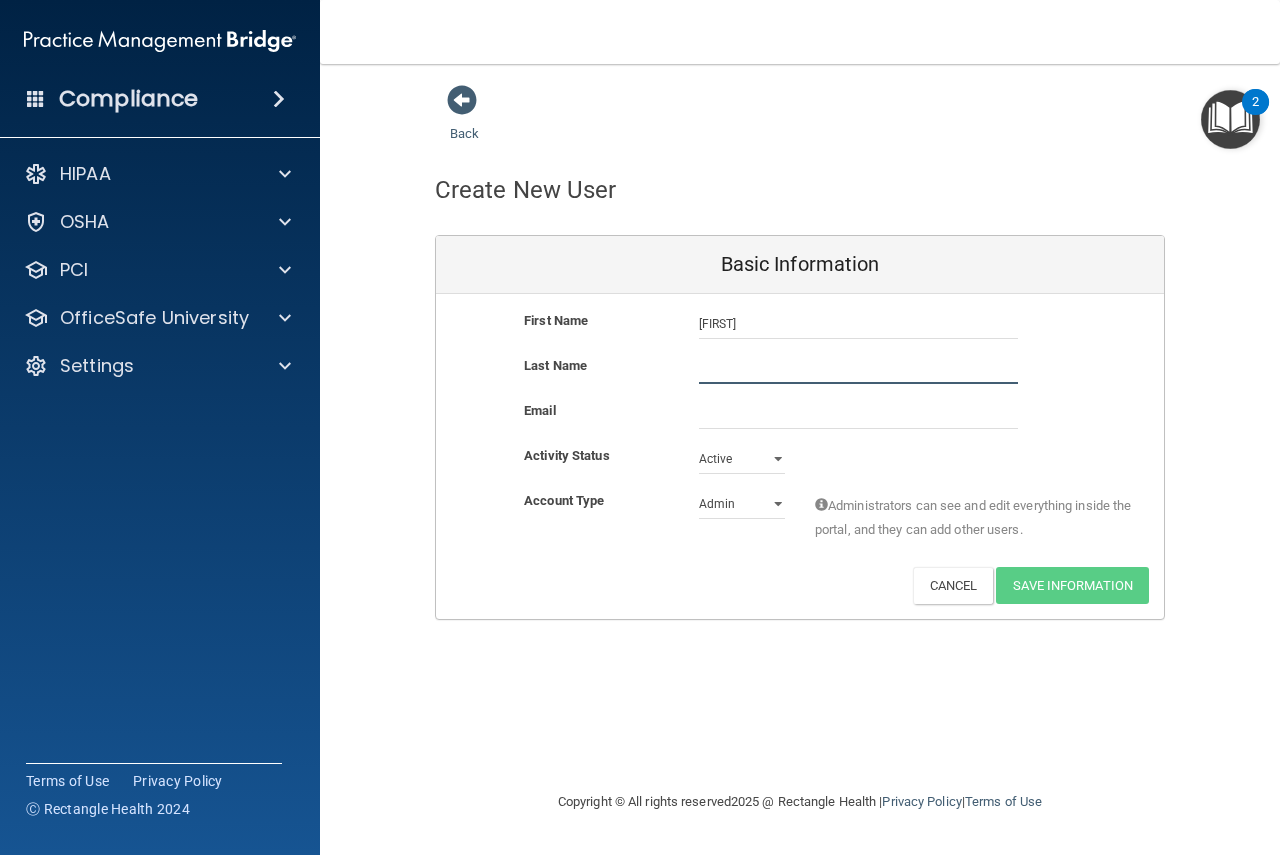 type on "[LAST]" 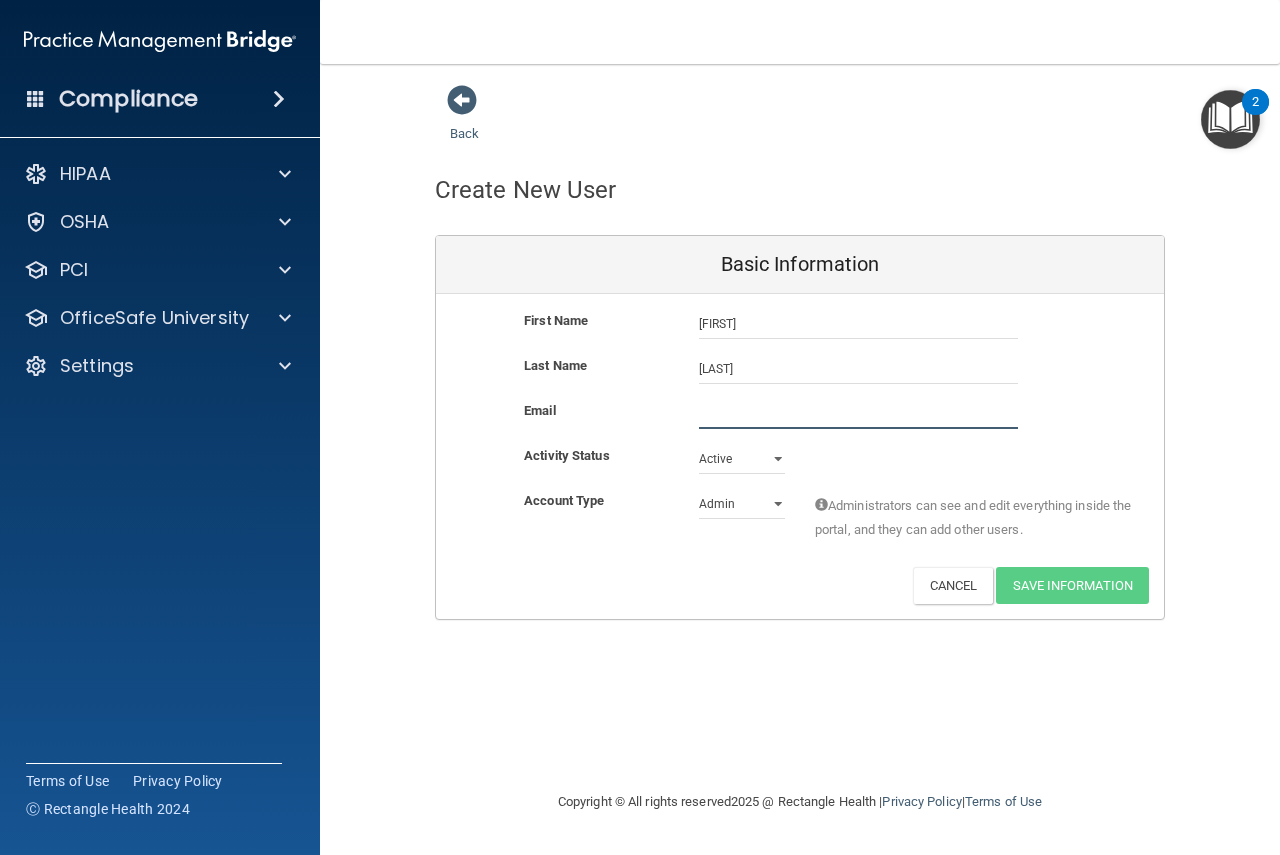 type on "[EMAIL]" 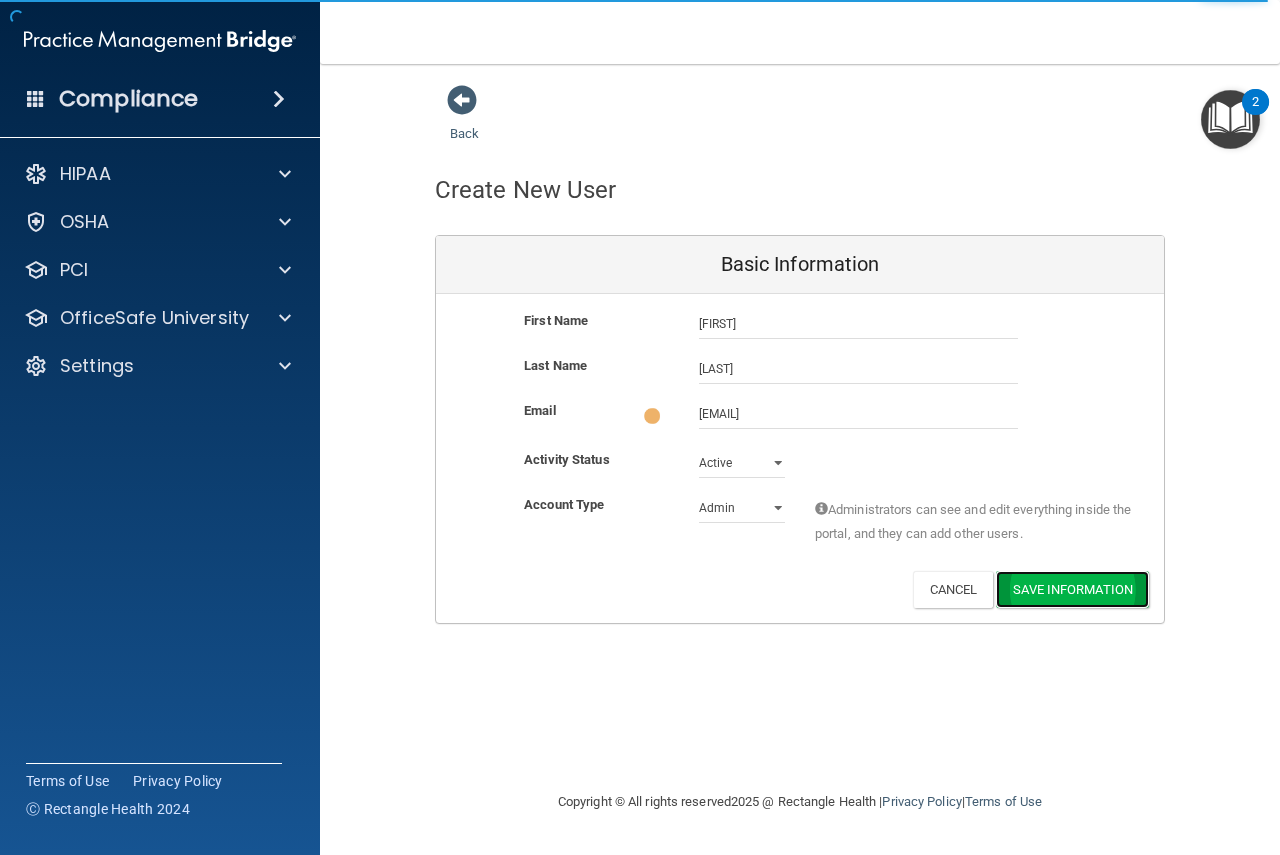 click on "Save Information" at bounding box center (1072, 589) 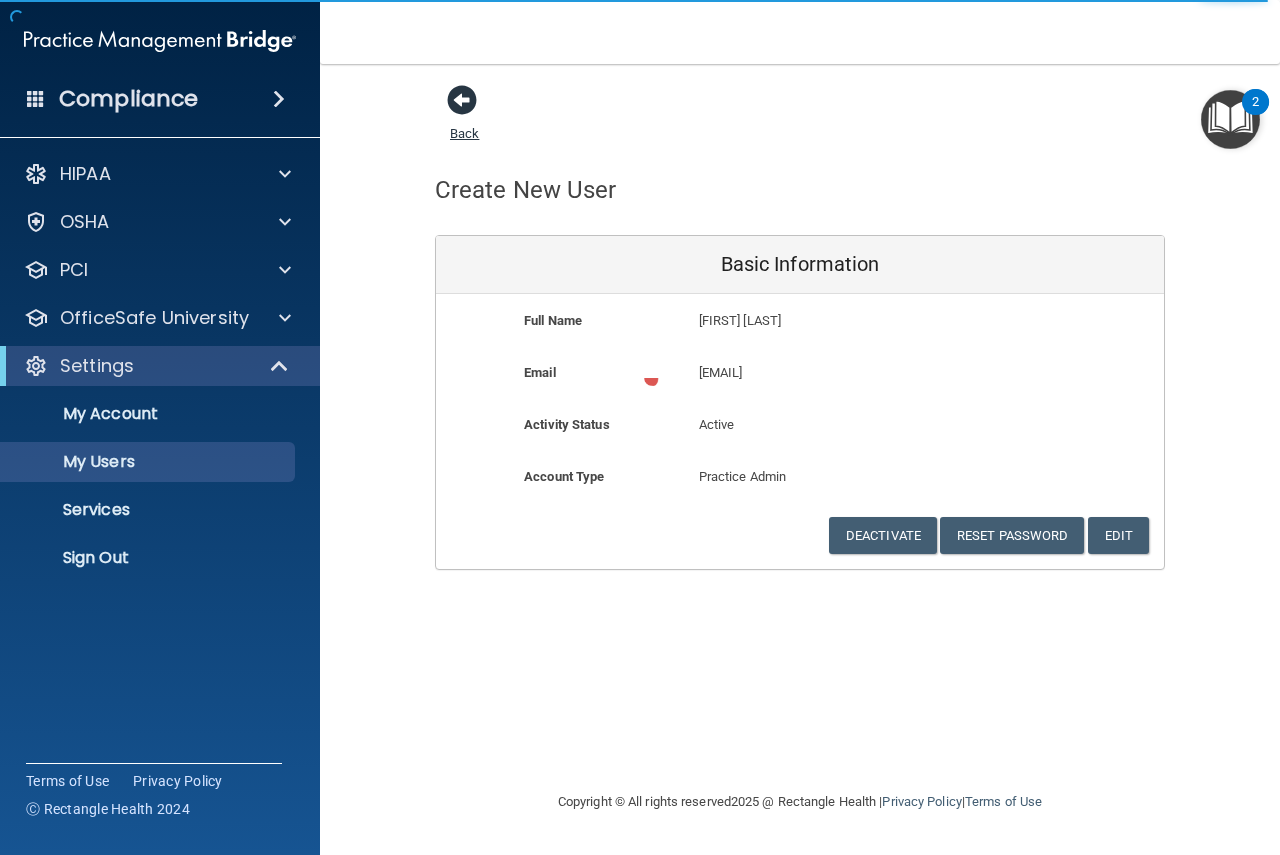 click at bounding box center (462, 100) 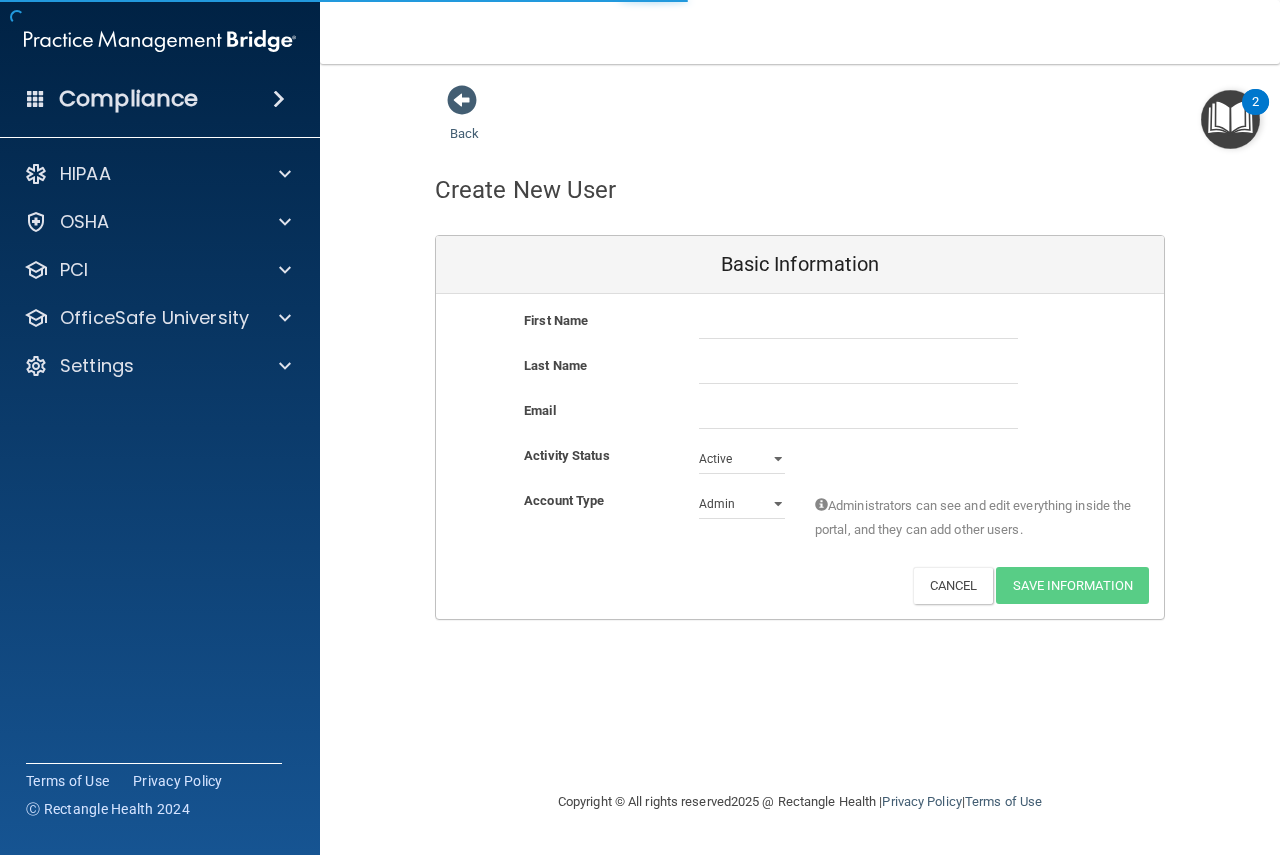 click at bounding box center [462, 100] 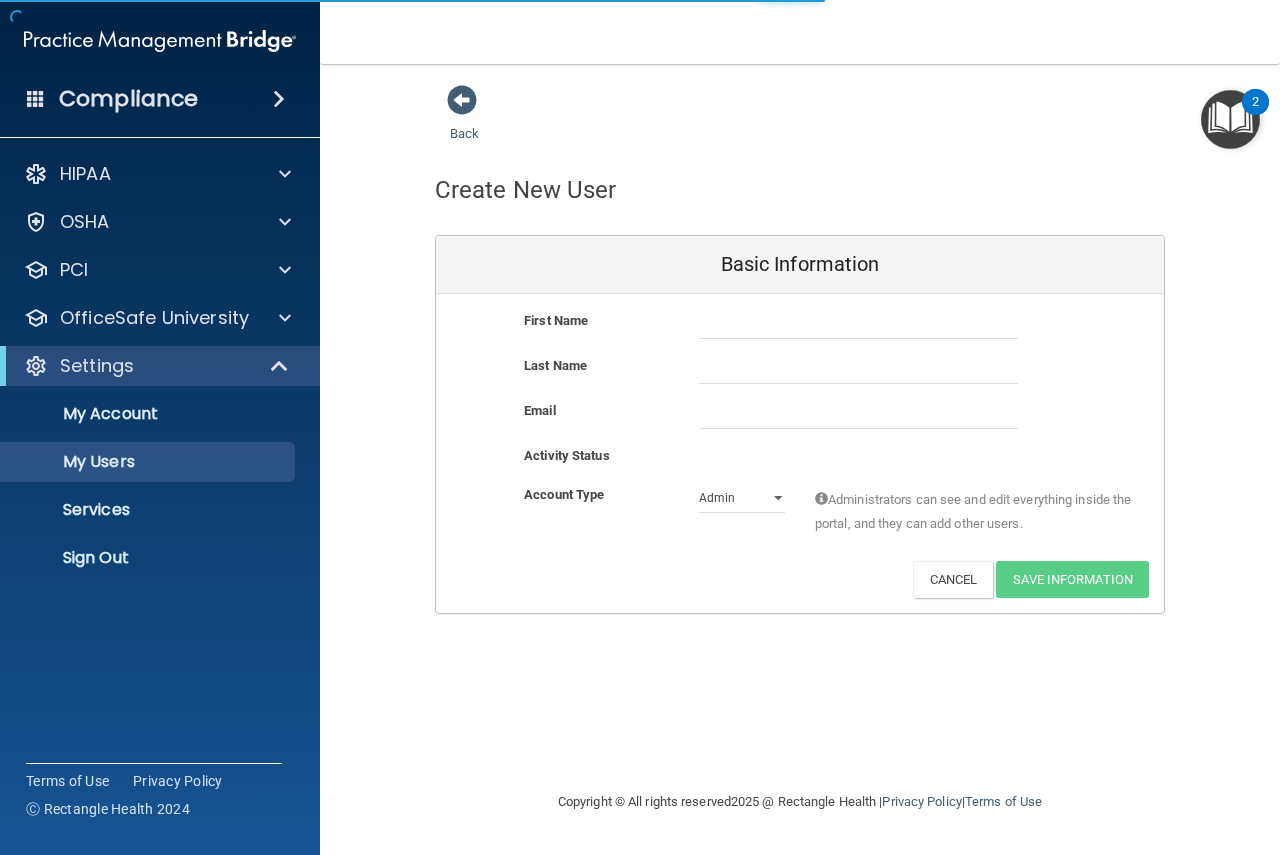 click at bounding box center (462, 100) 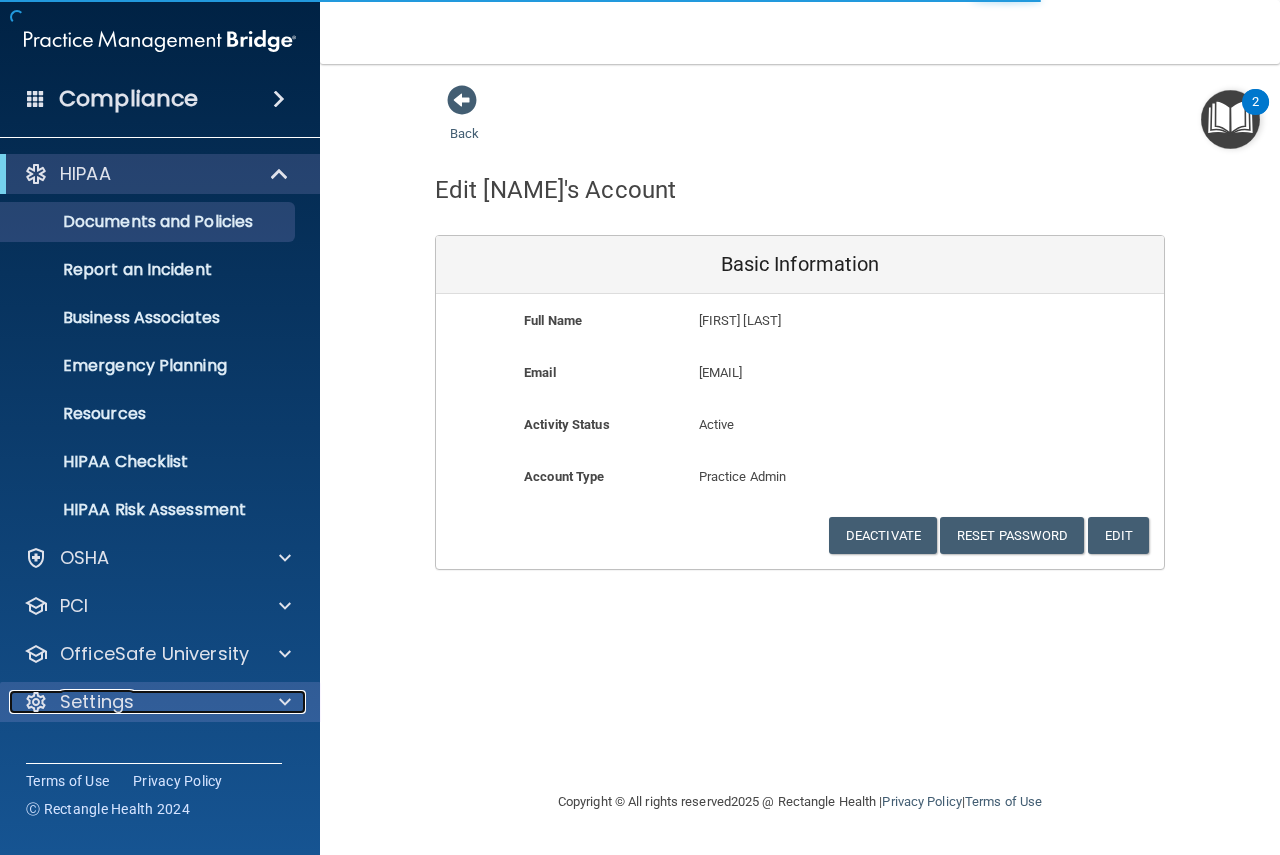 click at bounding box center (285, 702) 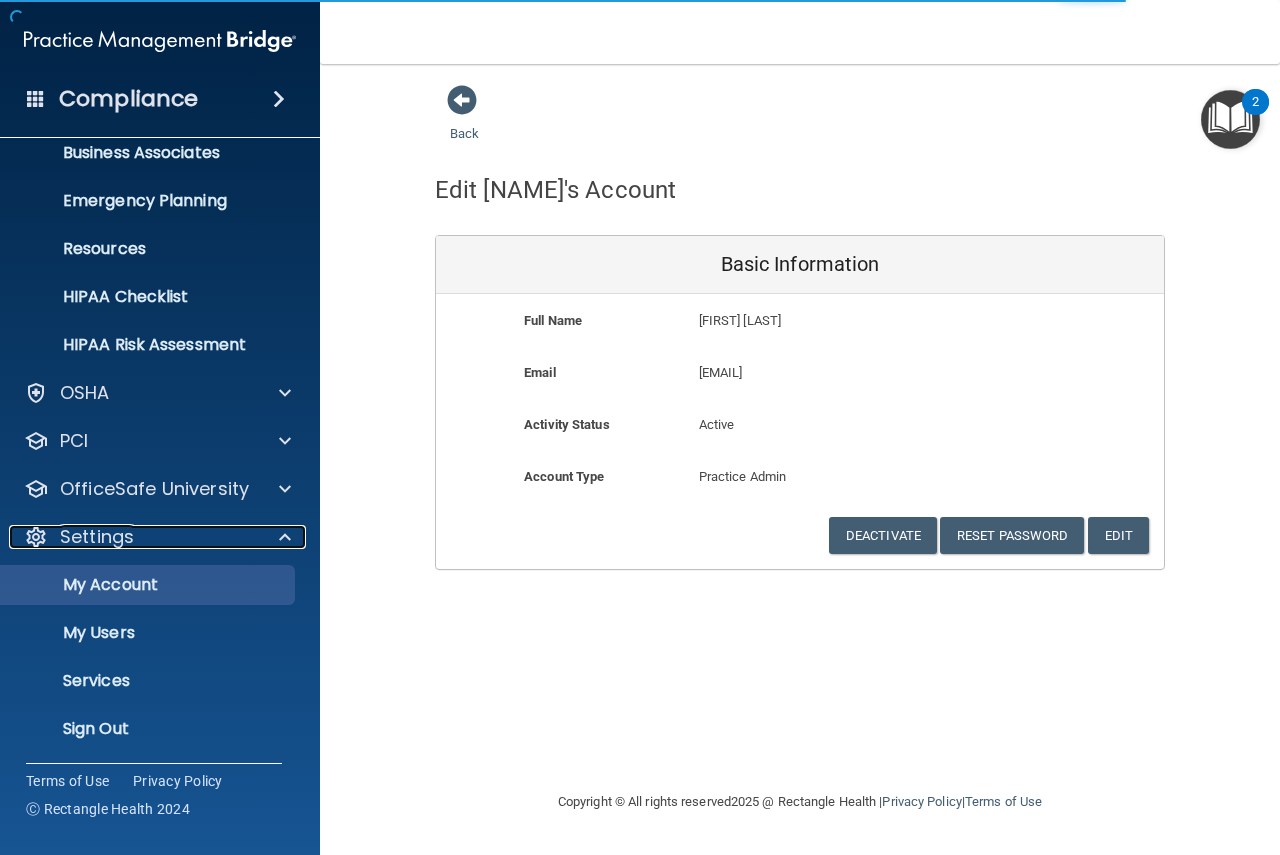 scroll, scrollTop: 167, scrollLeft: 0, axis: vertical 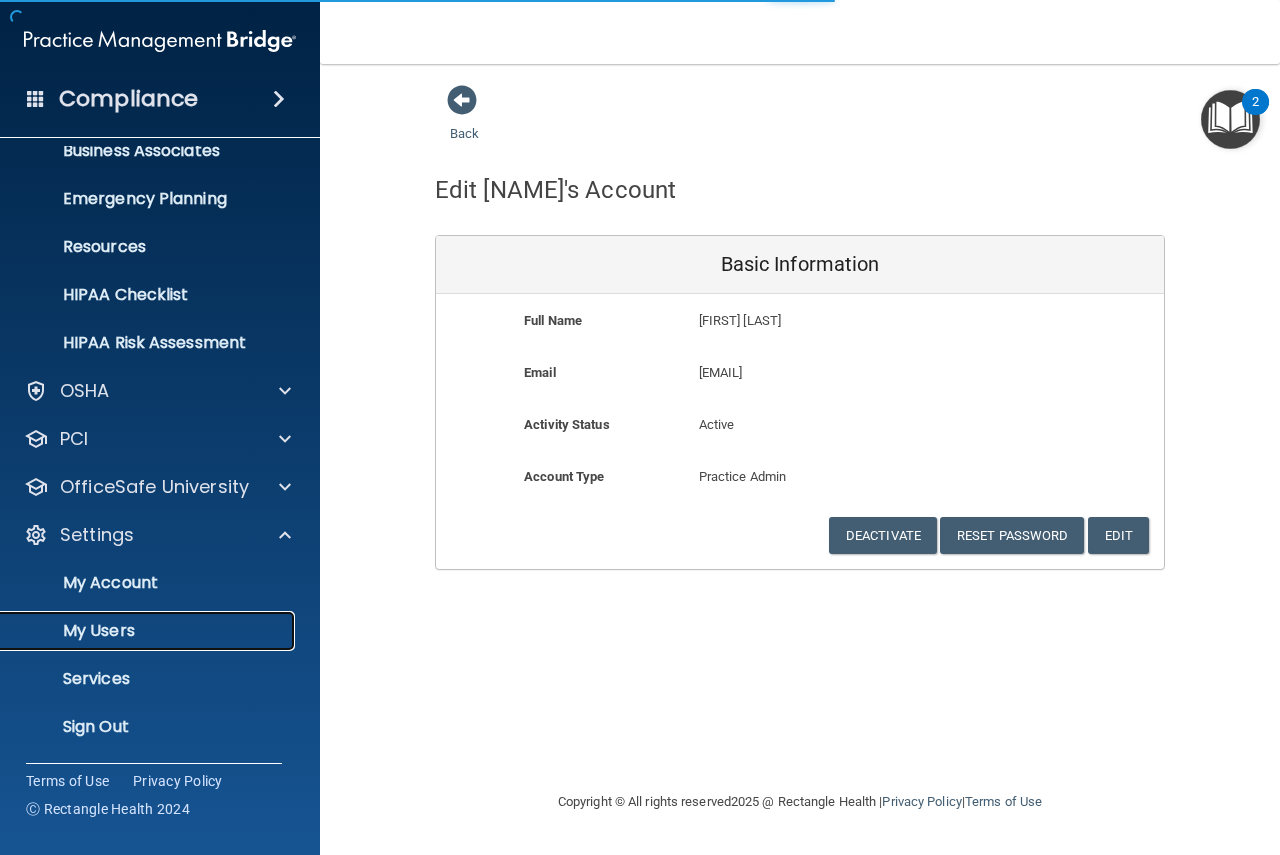 click on "My Users" at bounding box center [149, 631] 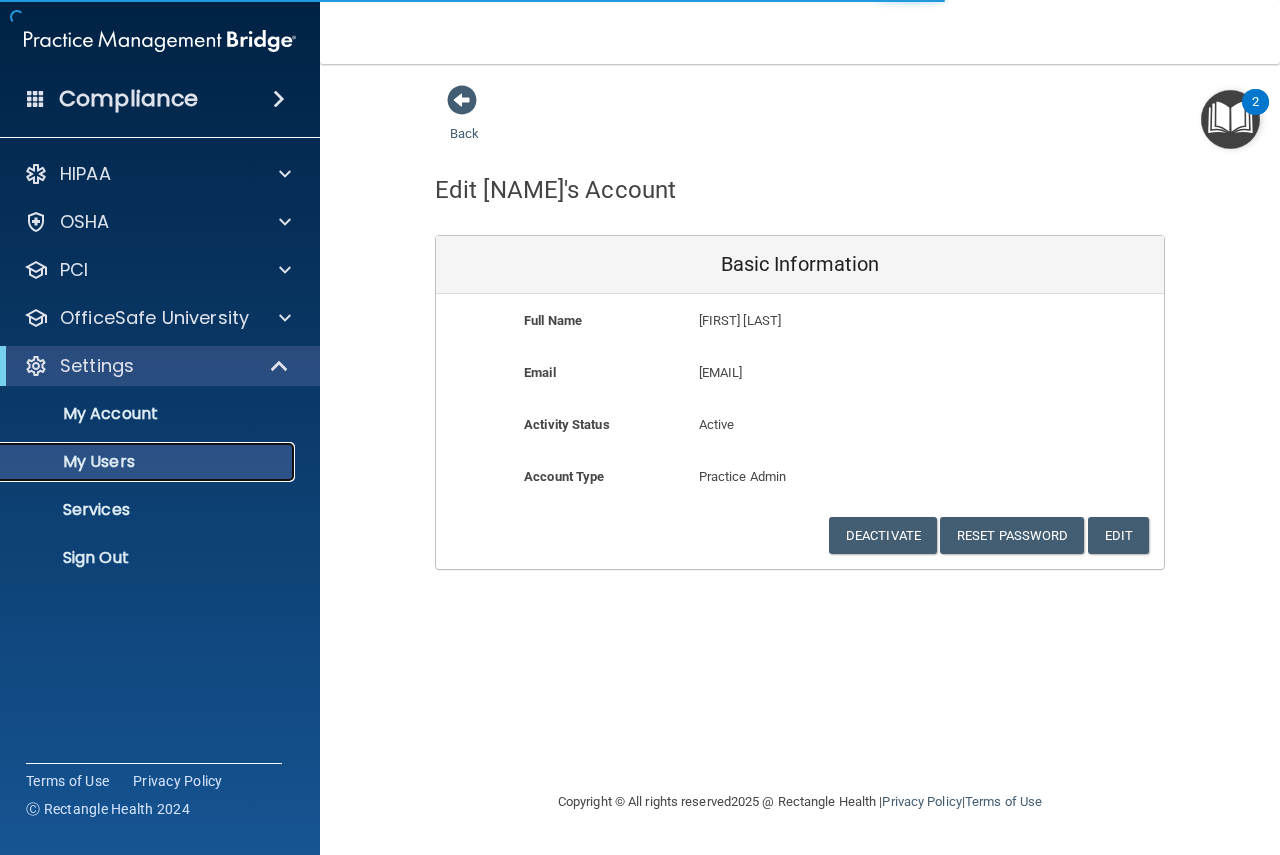 click on "My Users" at bounding box center (149, 462) 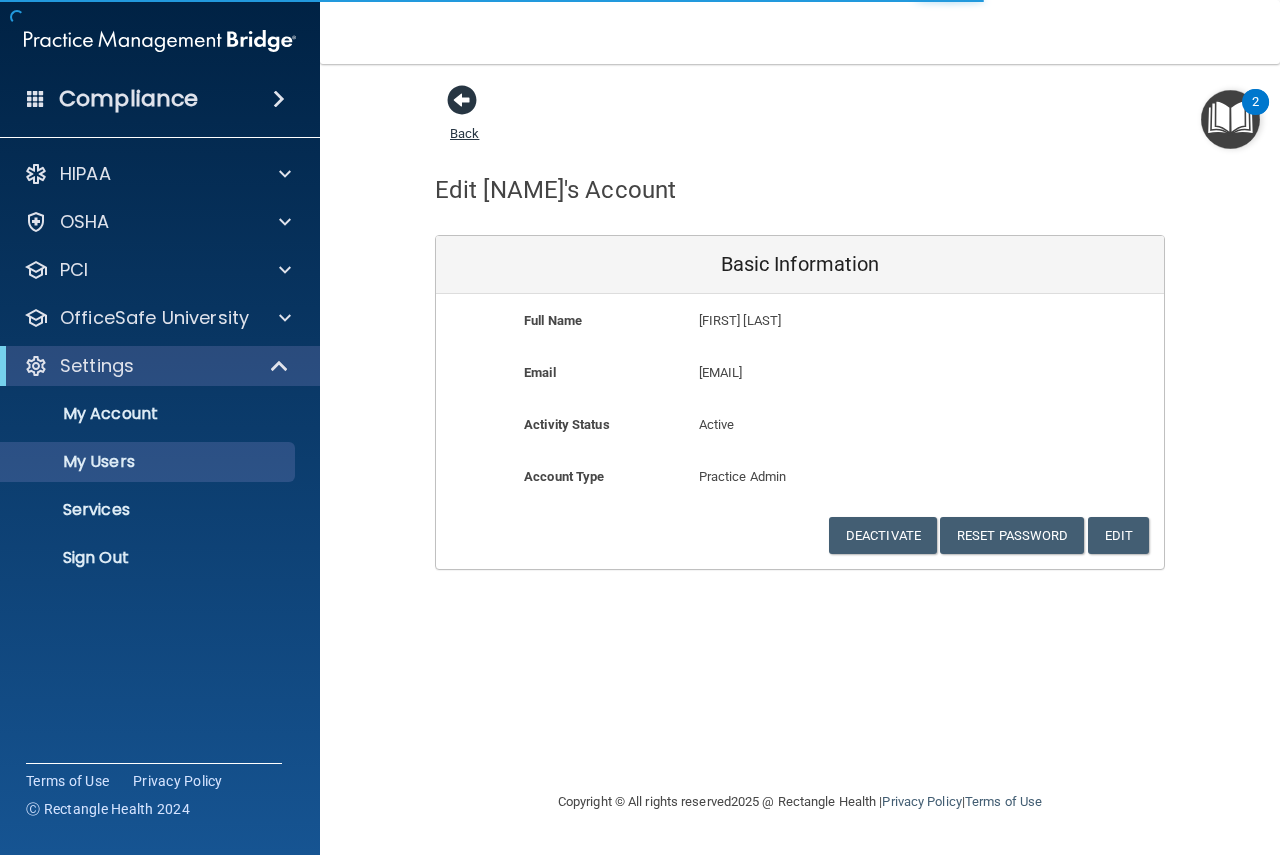 click at bounding box center [462, 100] 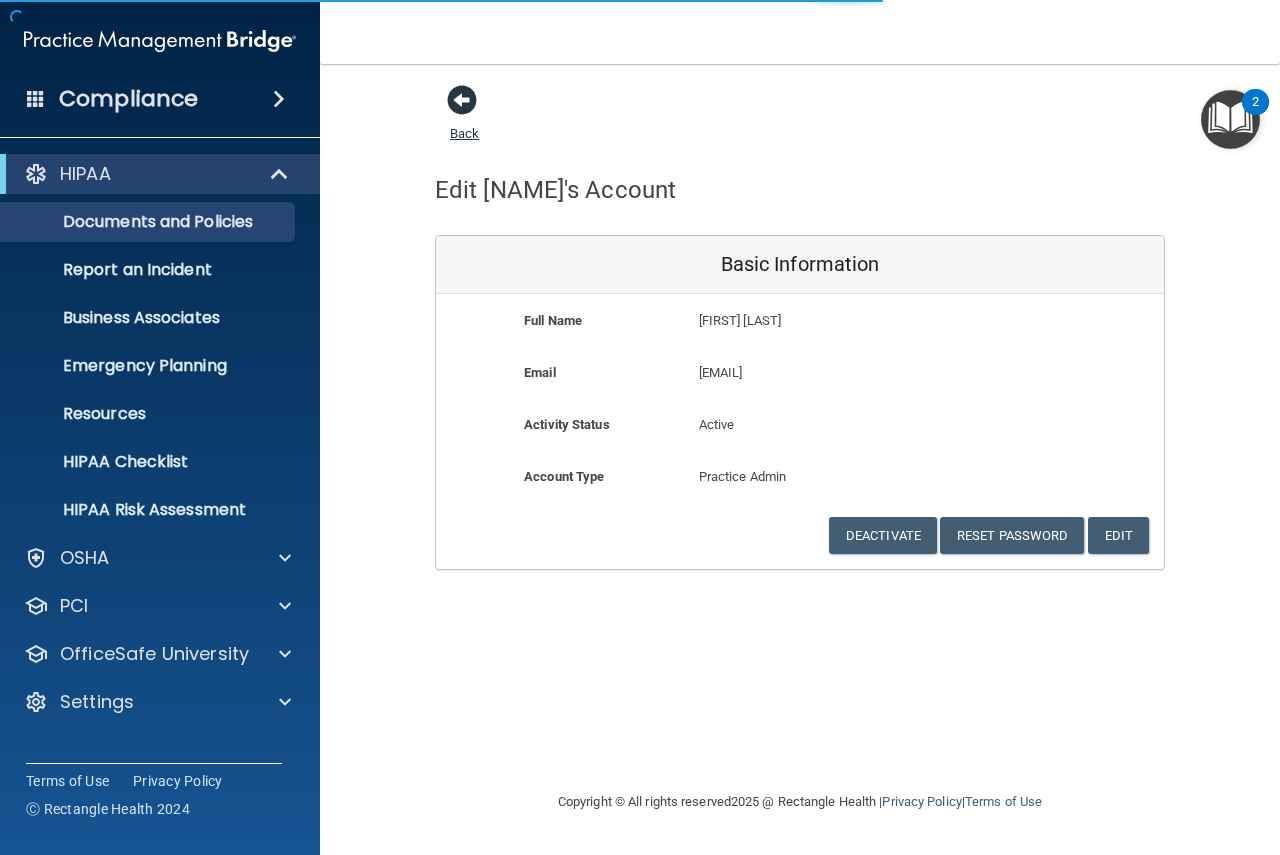click at bounding box center [462, 100] 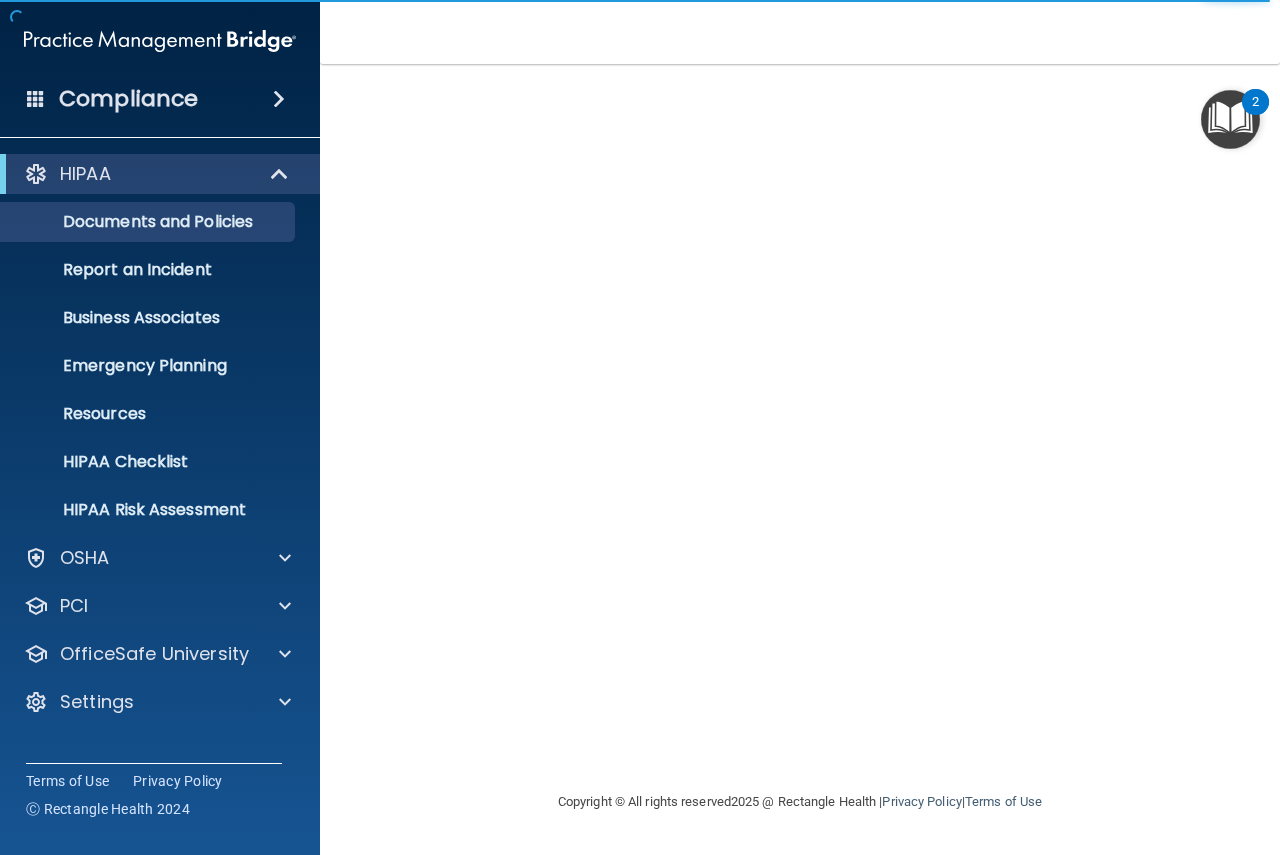 click at bounding box center [279, 99] 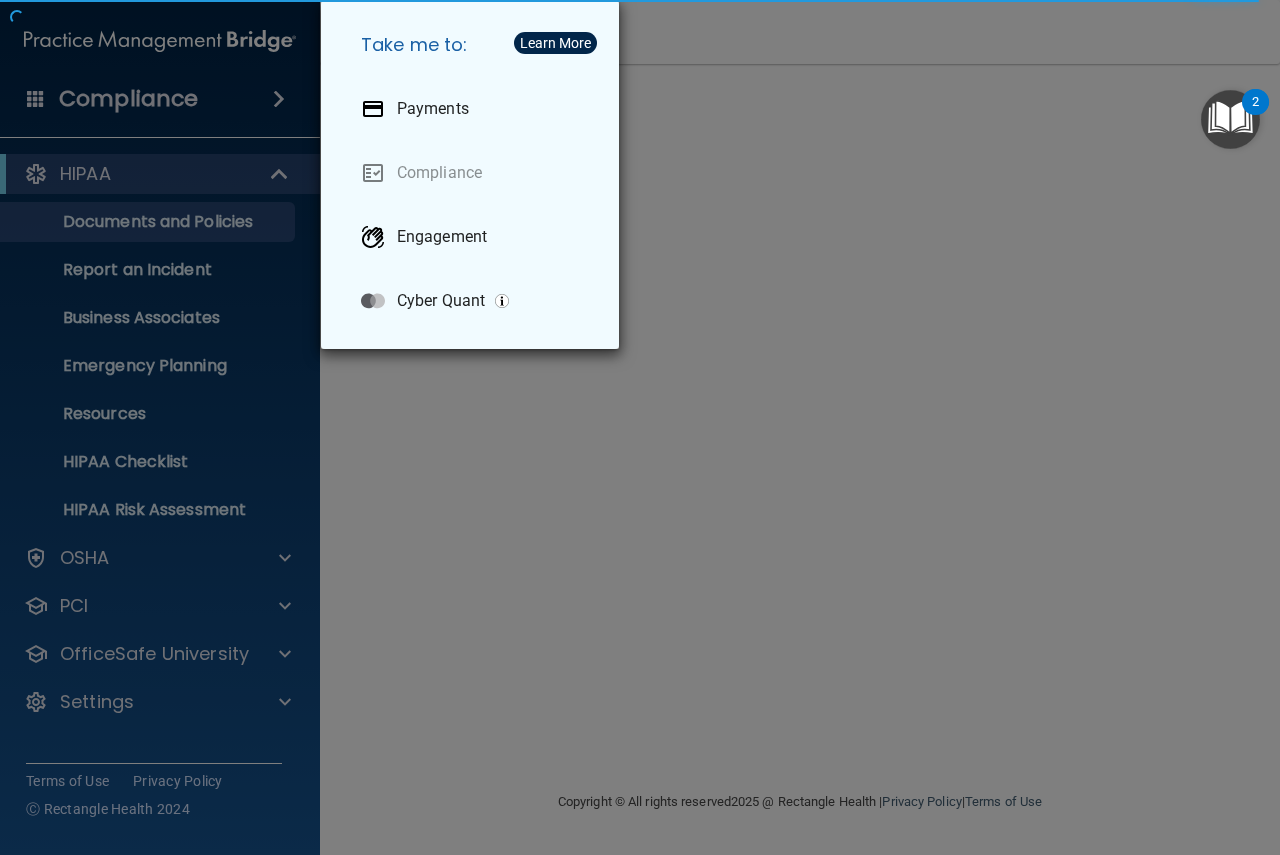 click on "Take me to:             Payments                   Compliance                     Engagement                     Cyber Quant" at bounding box center [640, 427] 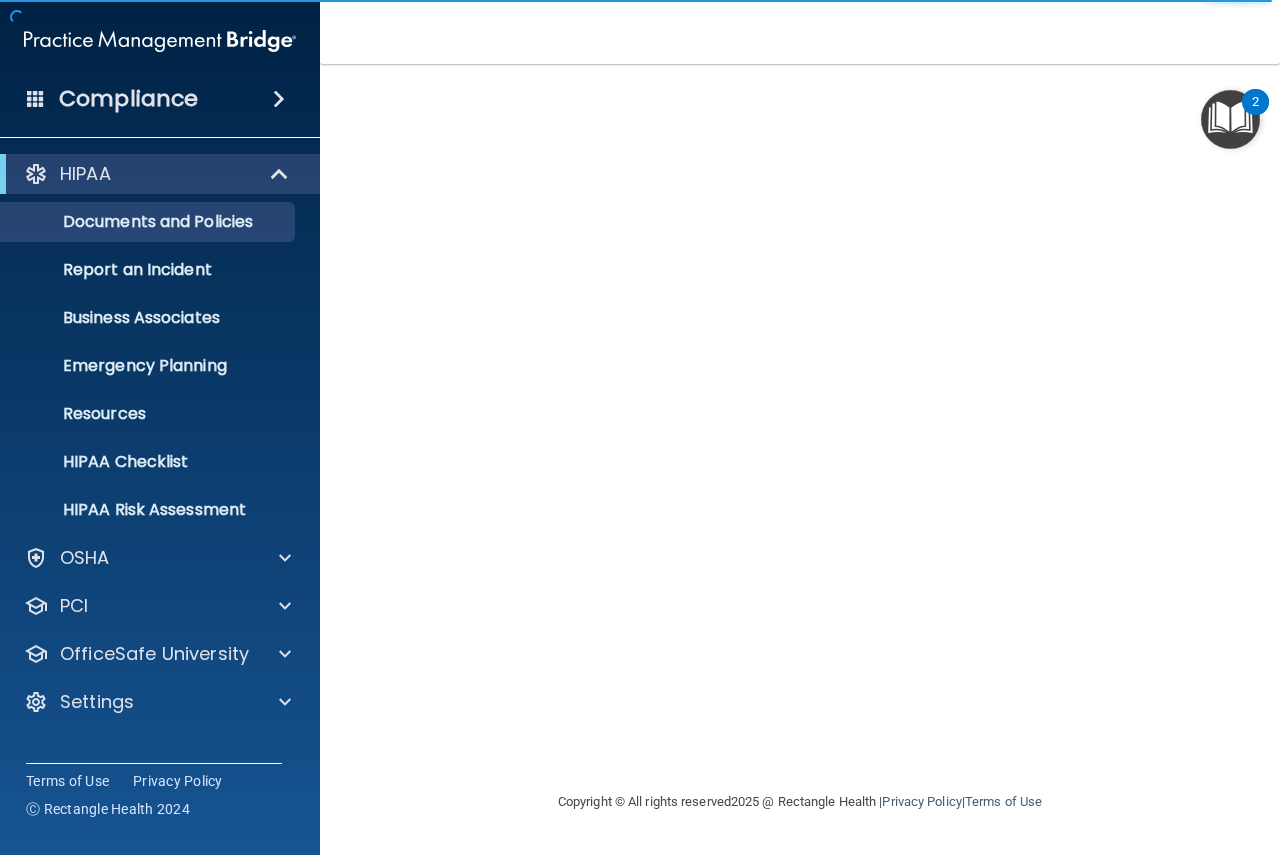 click at bounding box center [1230, 119] 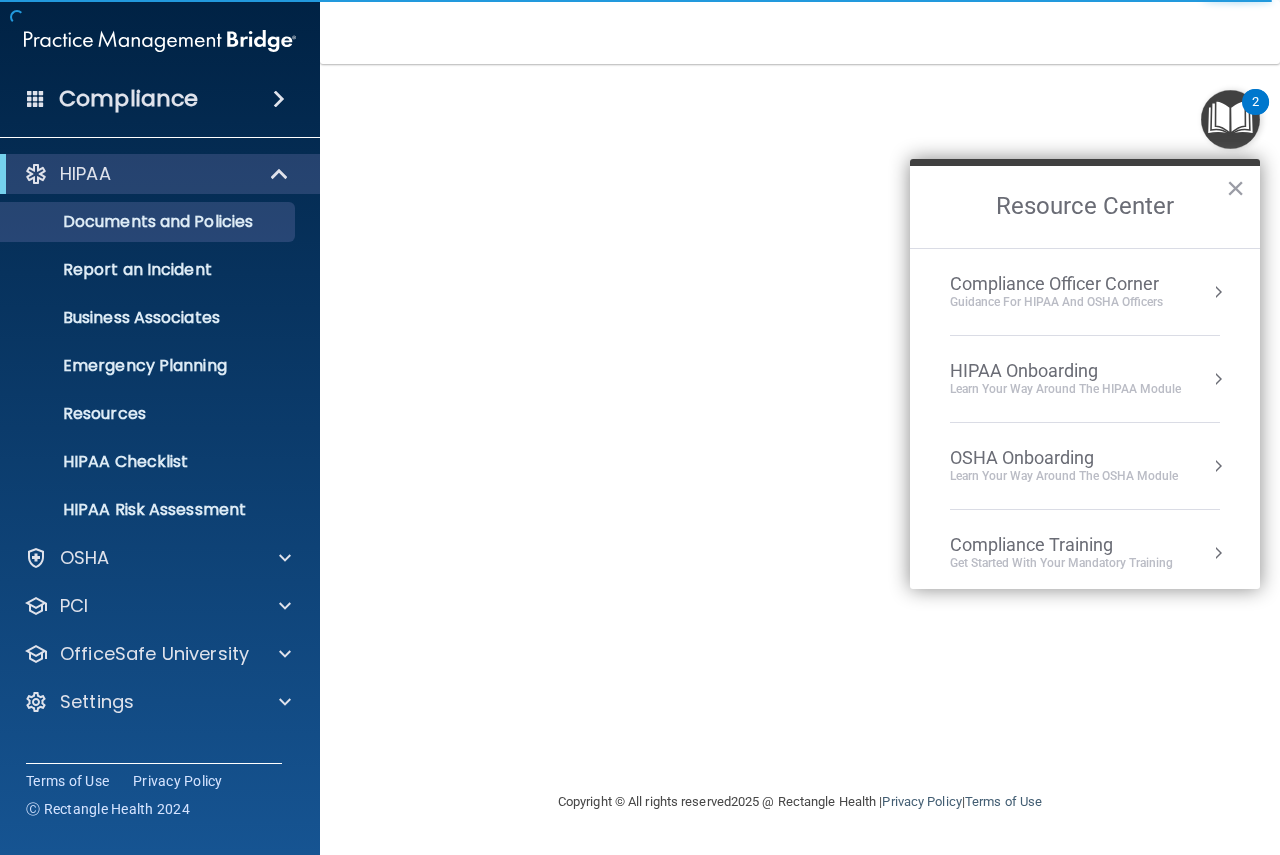 click on "[EMAIL]                                    Invalid email/password.     You don't have permission to access that page.       Sign In            Forgot Password?" at bounding box center (800, 427) 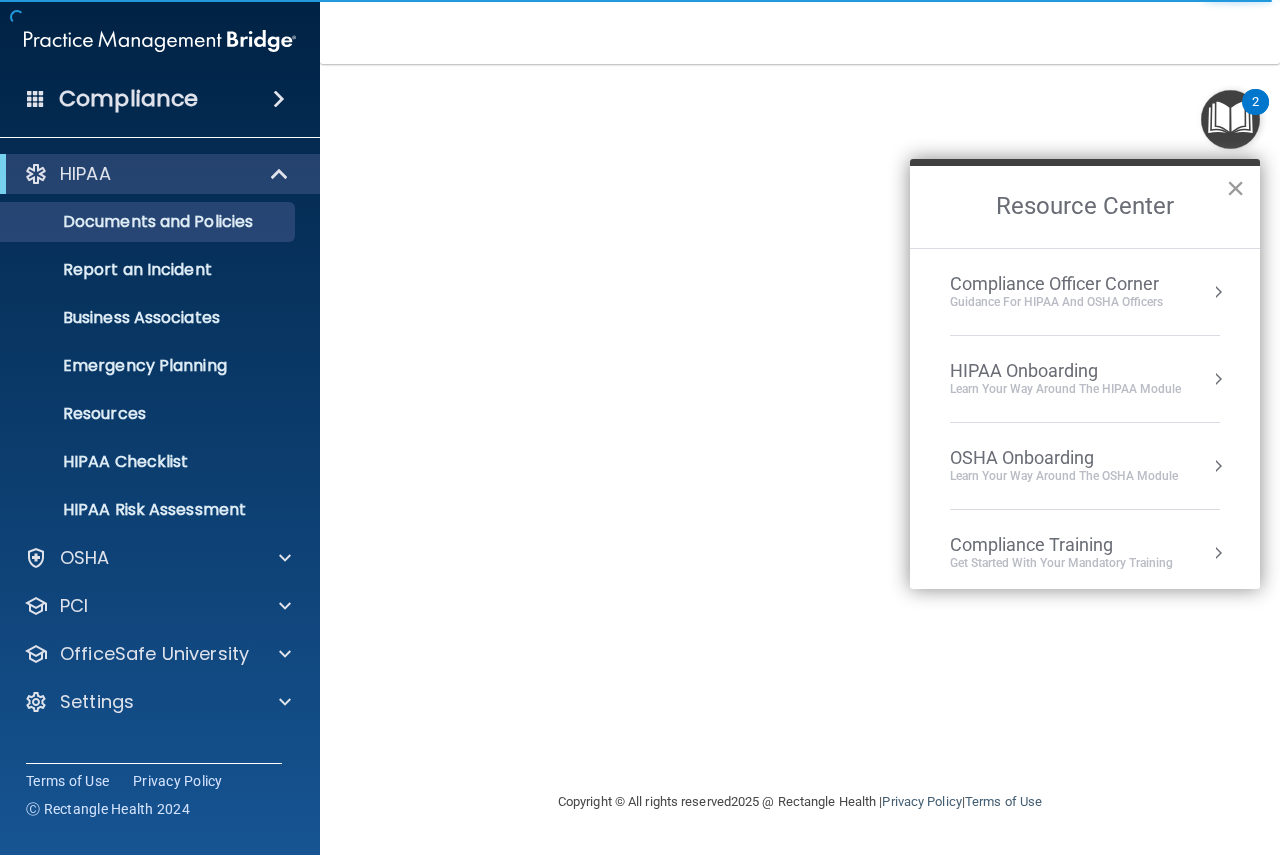 click on "×" at bounding box center [1235, 188] 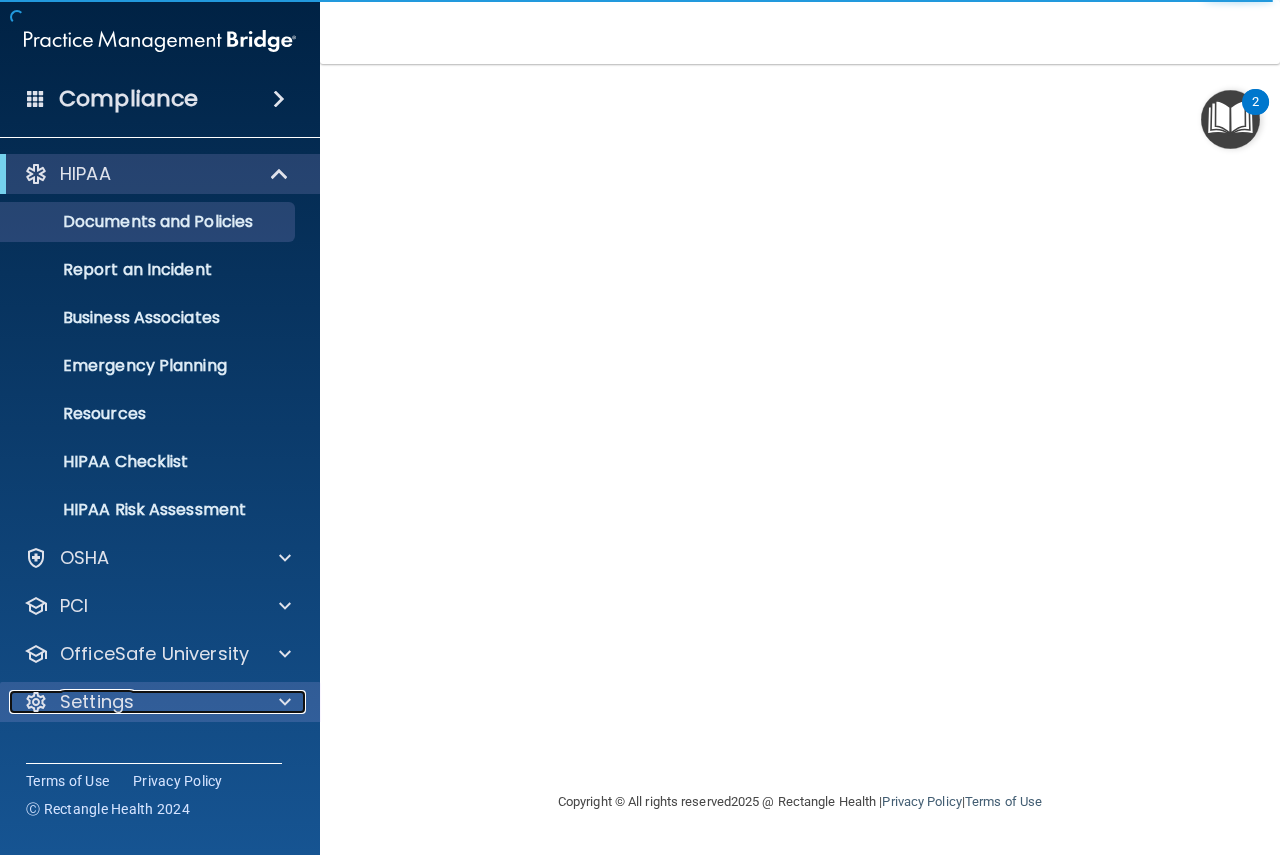 click at bounding box center [282, 702] 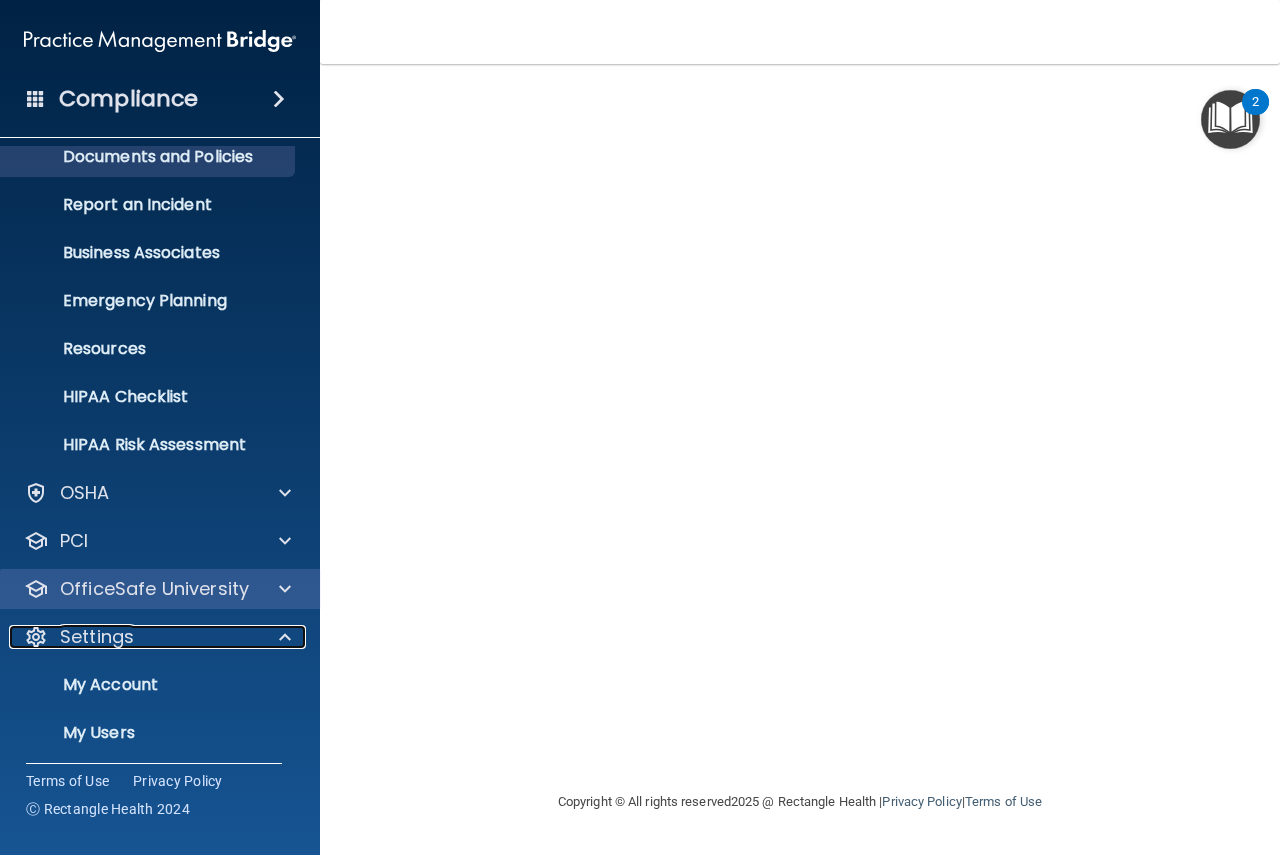 scroll, scrollTop: 167, scrollLeft: 0, axis: vertical 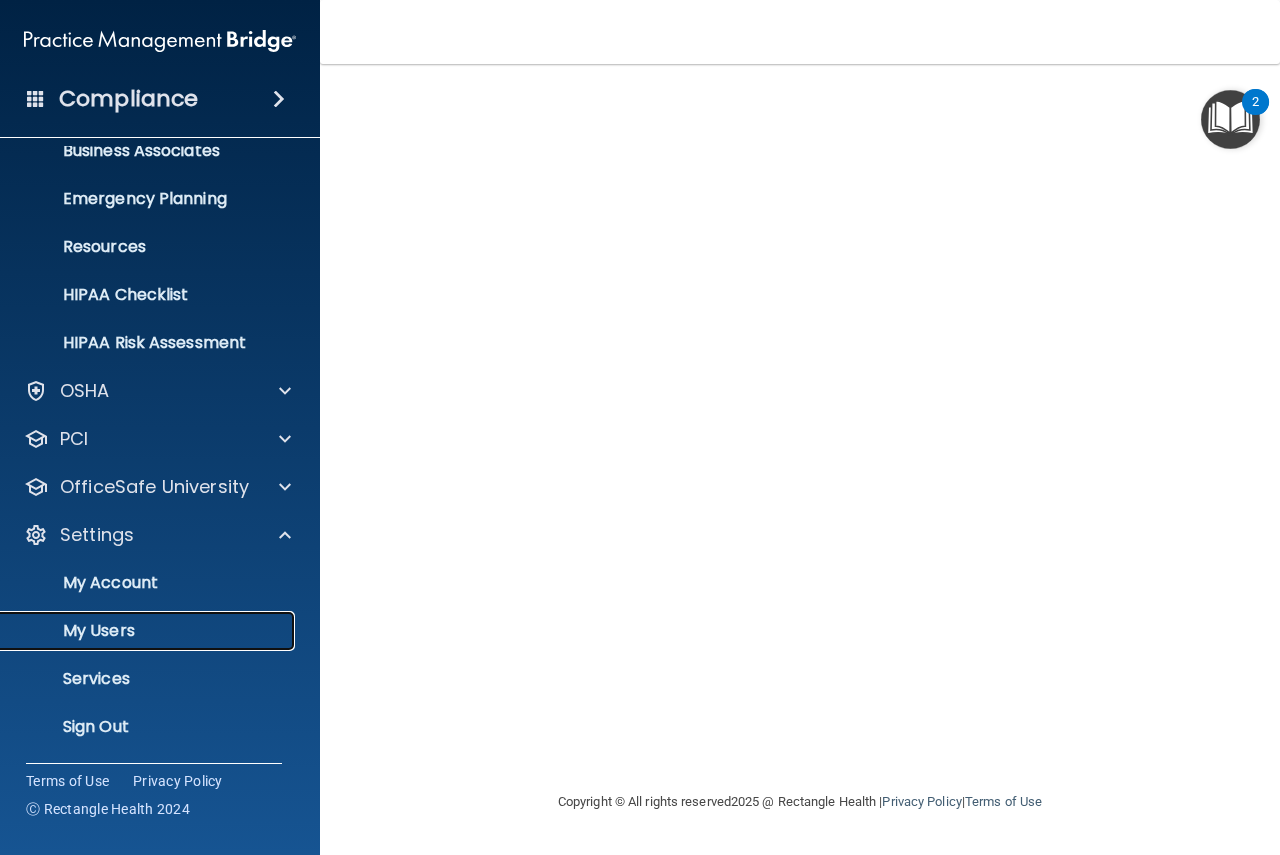 click on "My Users" at bounding box center (149, 631) 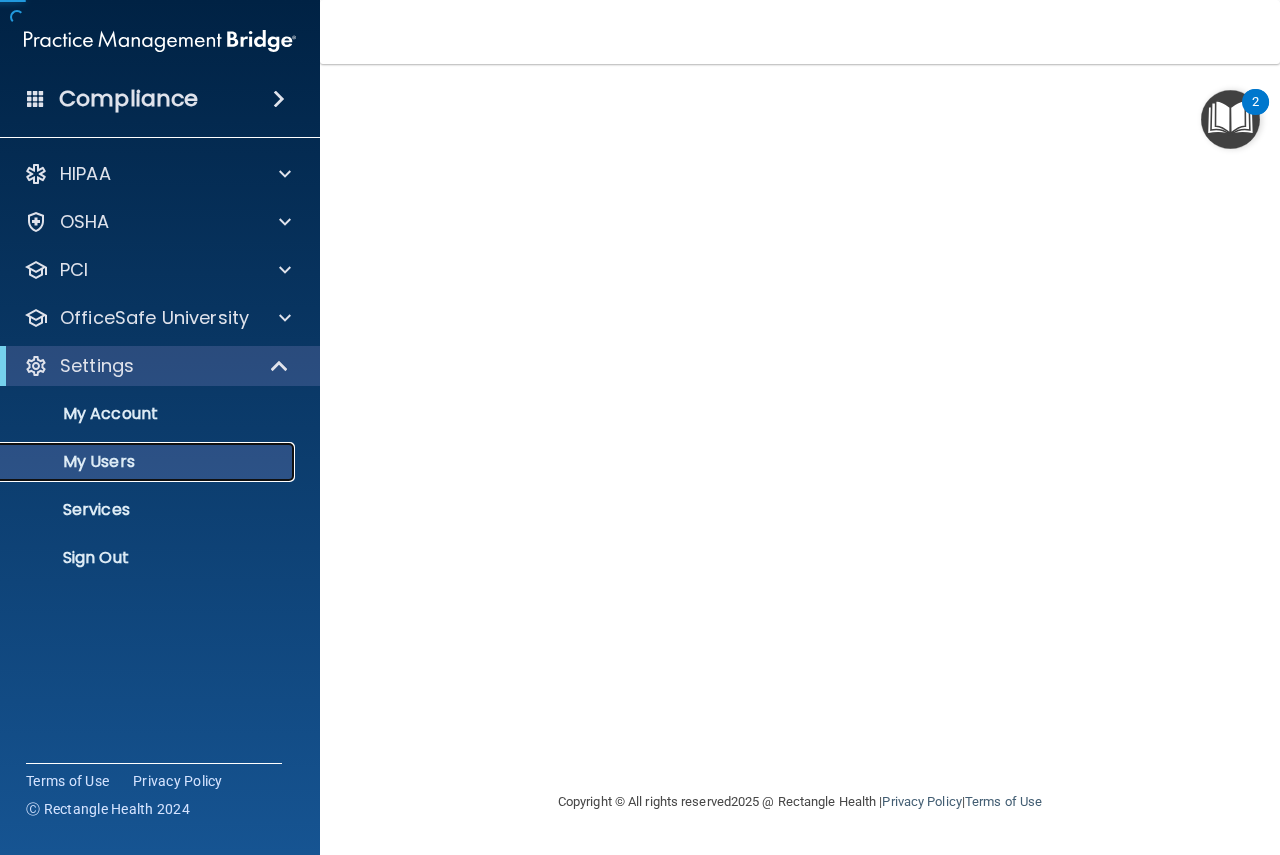 scroll, scrollTop: 0, scrollLeft: 0, axis: both 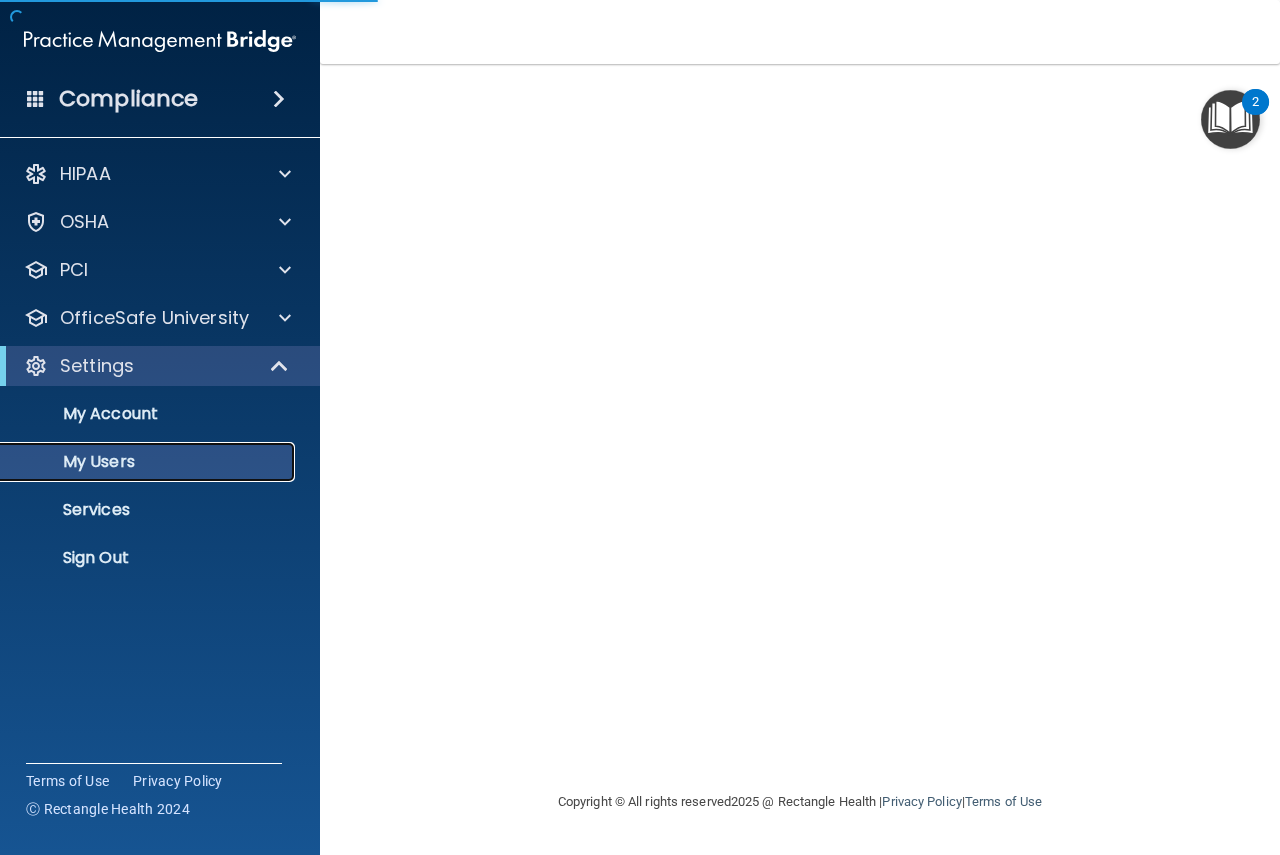 click on "My Users" at bounding box center [149, 462] 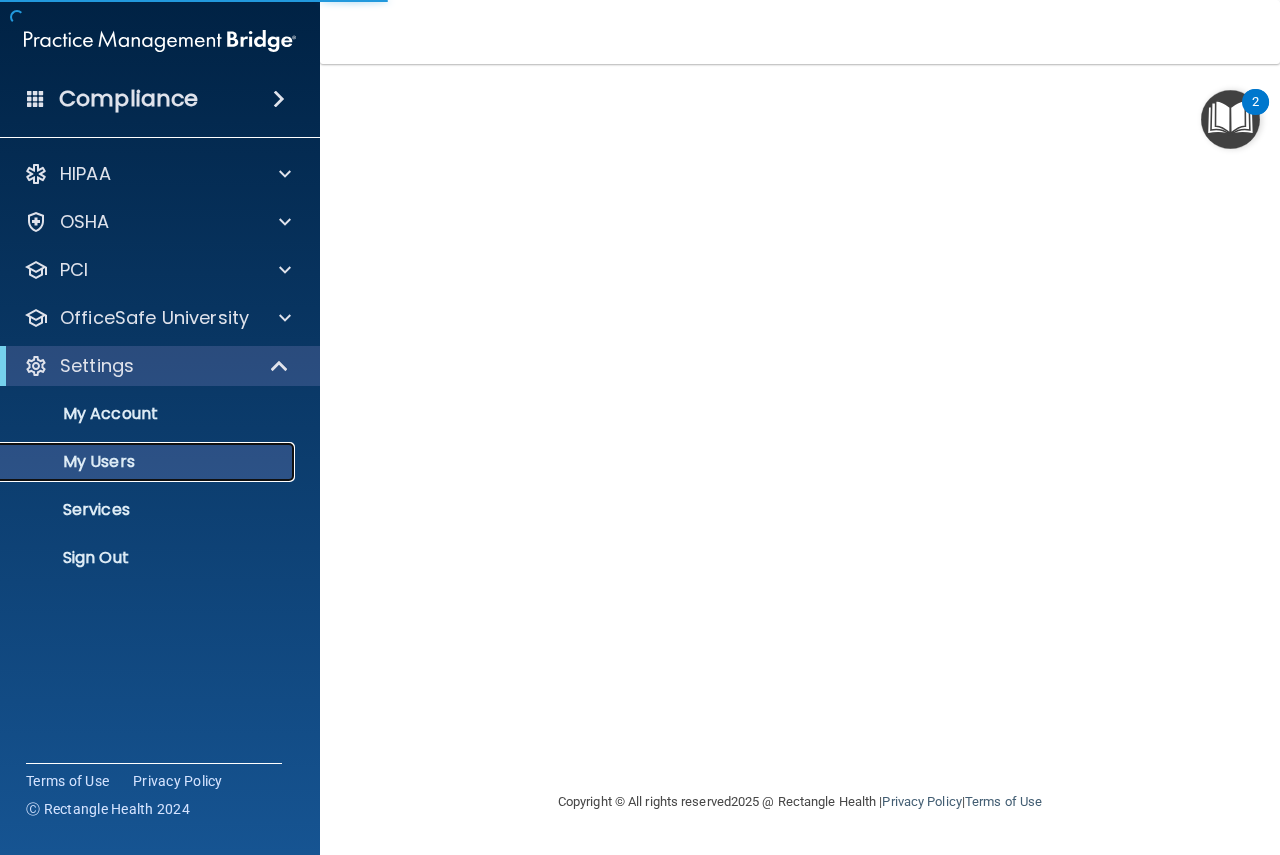 click on "My Users" at bounding box center [149, 462] 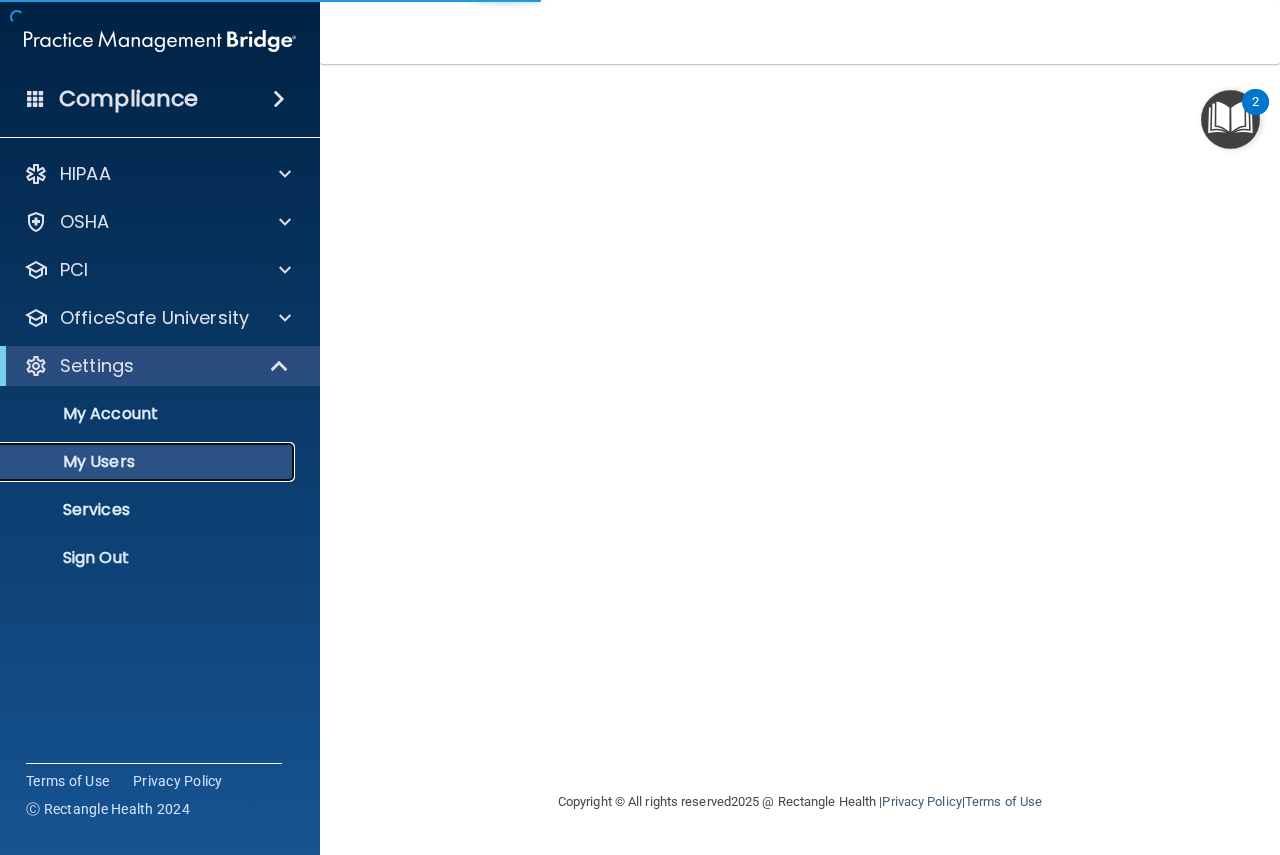 click on "My Users" at bounding box center (149, 462) 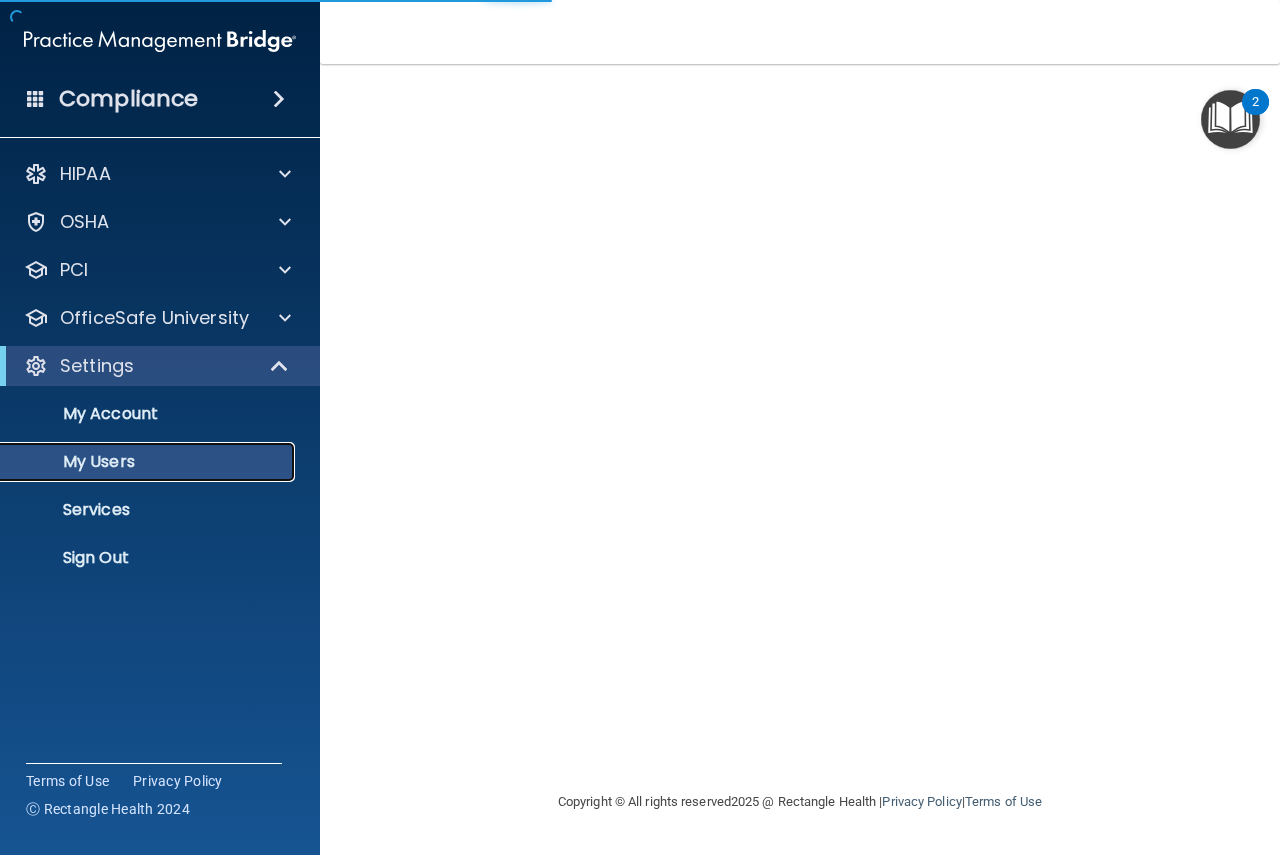 click on "My Users" at bounding box center [149, 462] 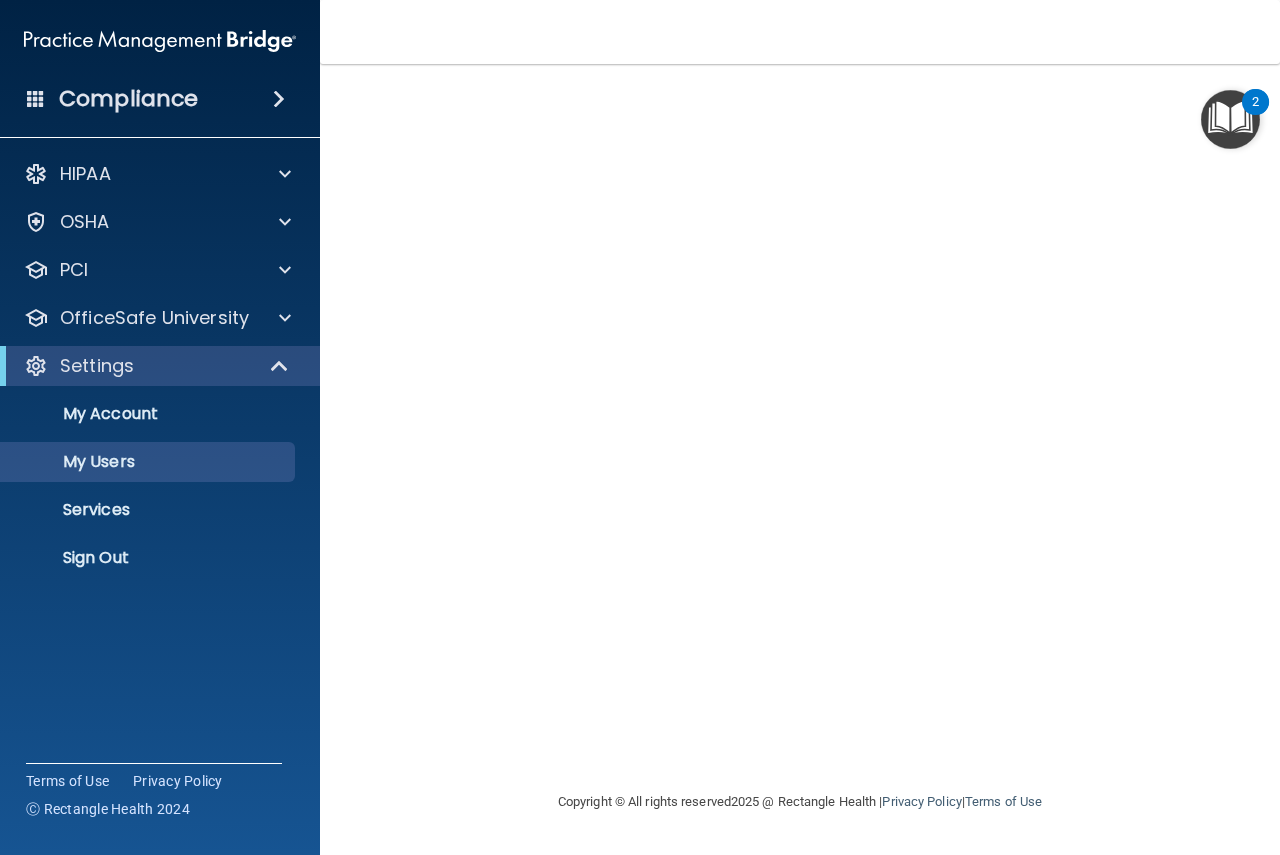 click at bounding box center [1230, 119] 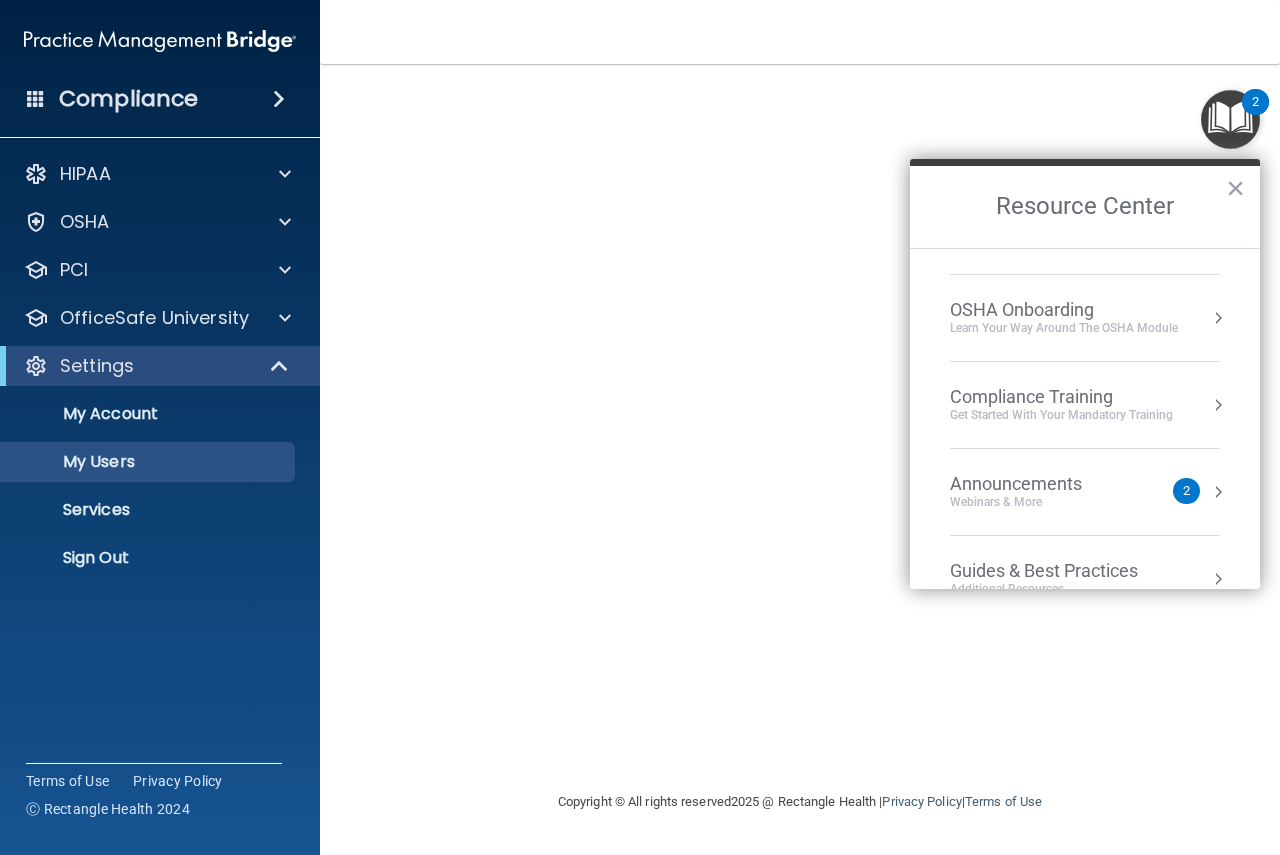 scroll, scrollTop: 154, scrollLeft: 0, axis: vertical 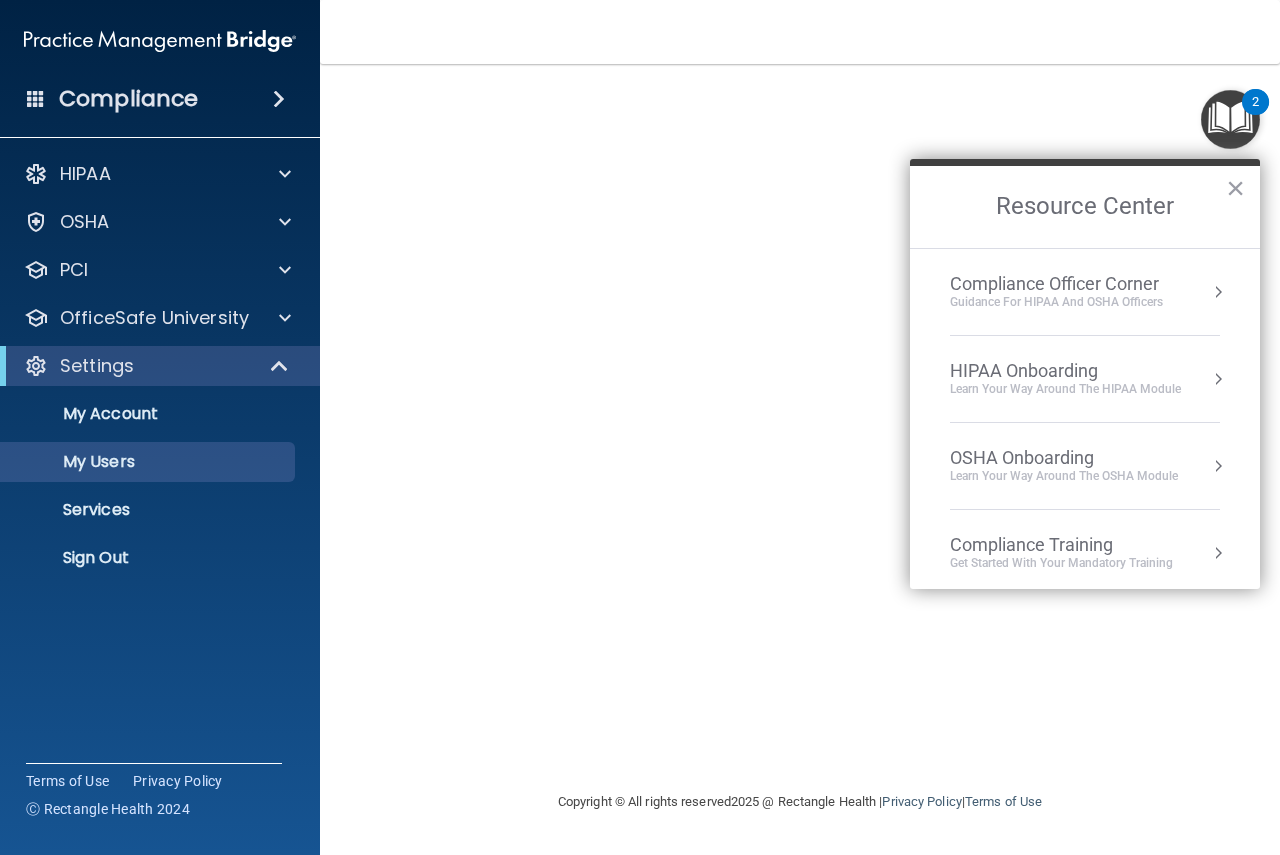 click on "×" at bounding box center (1235, 188) 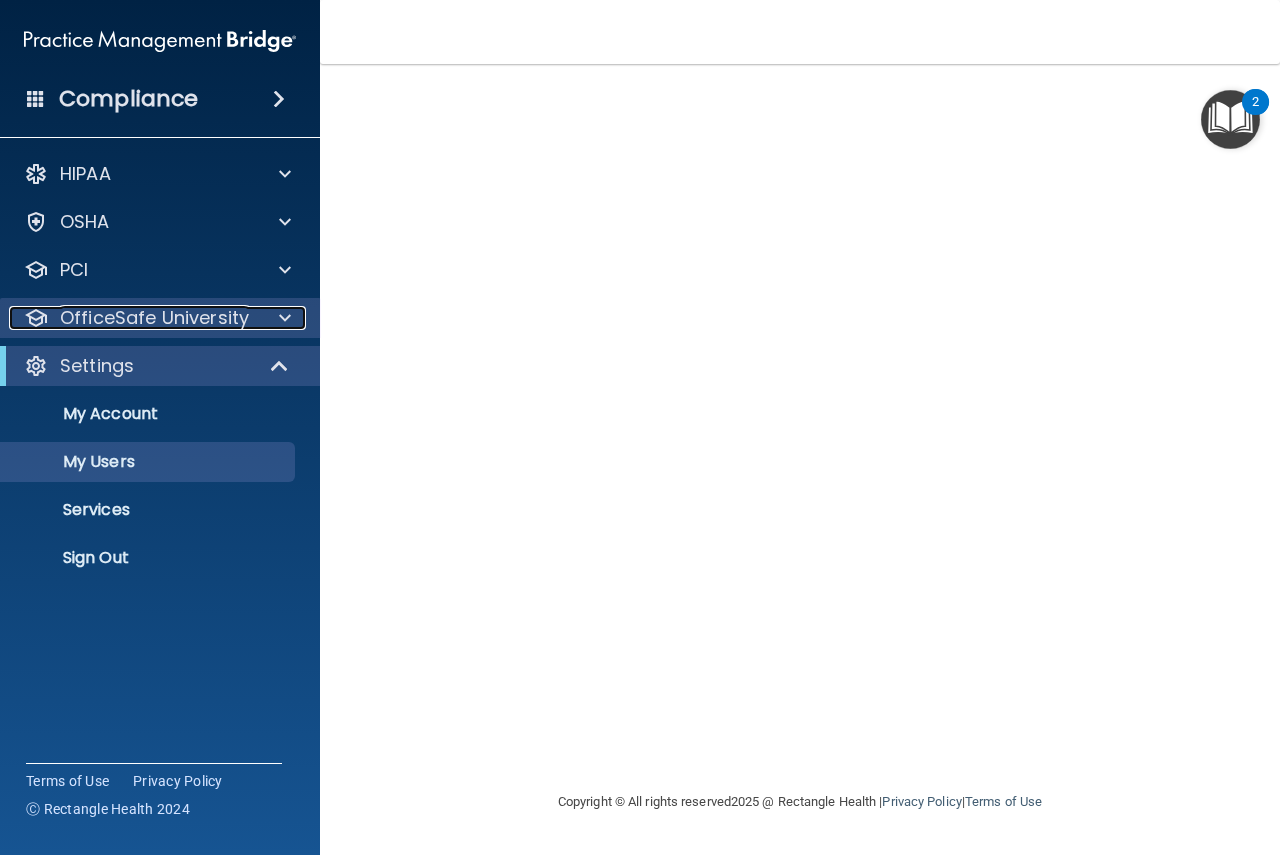click at bounding box center [285, 318] 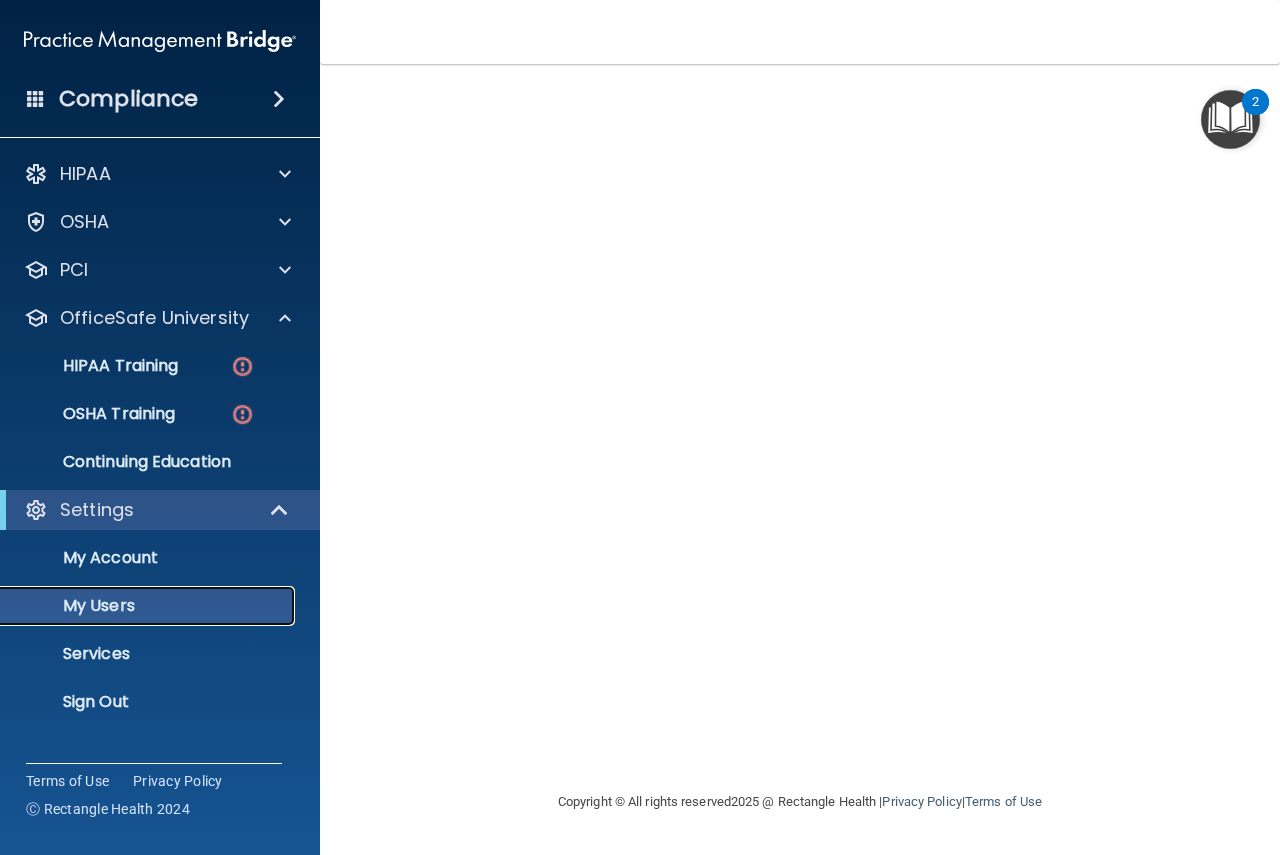 click on "My Users" at bounding box center (149, 606) 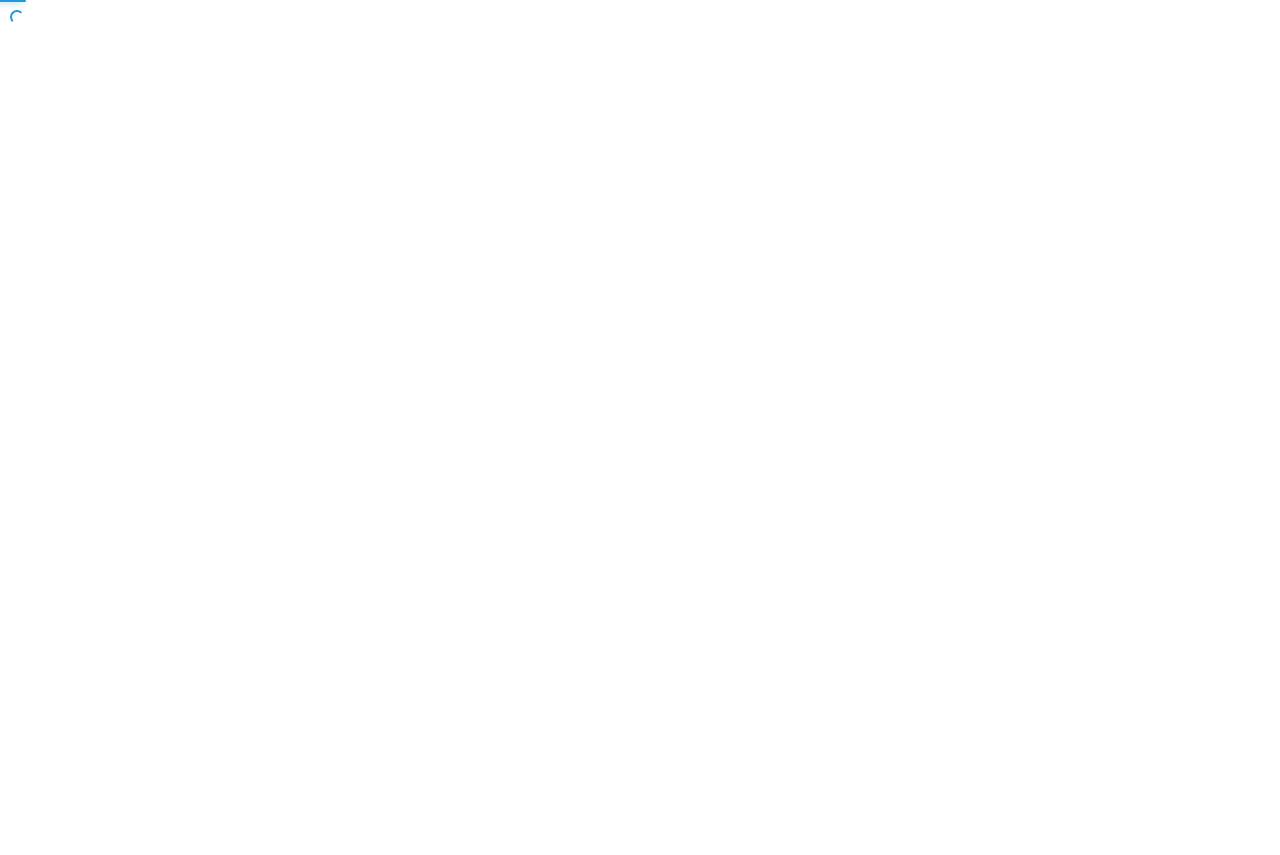 scroll, scrollTop: 0, scrollLeft: 0, axis: both 